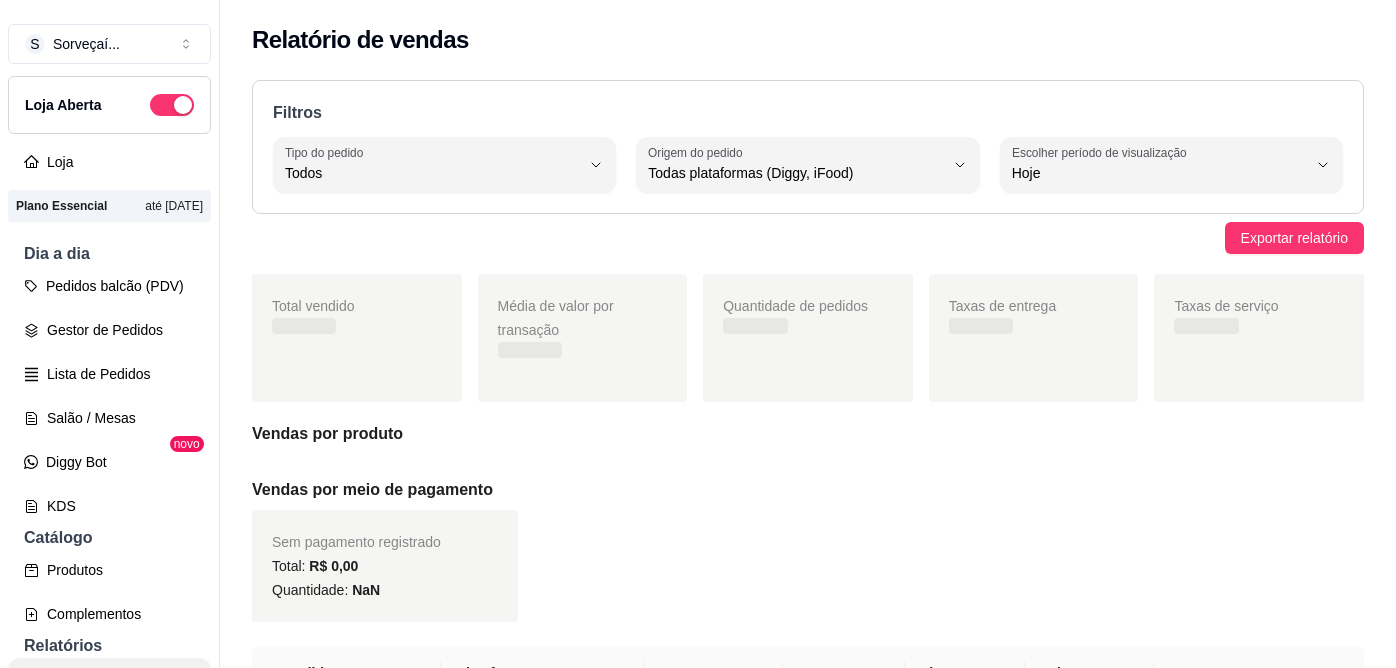 select on "ALL" 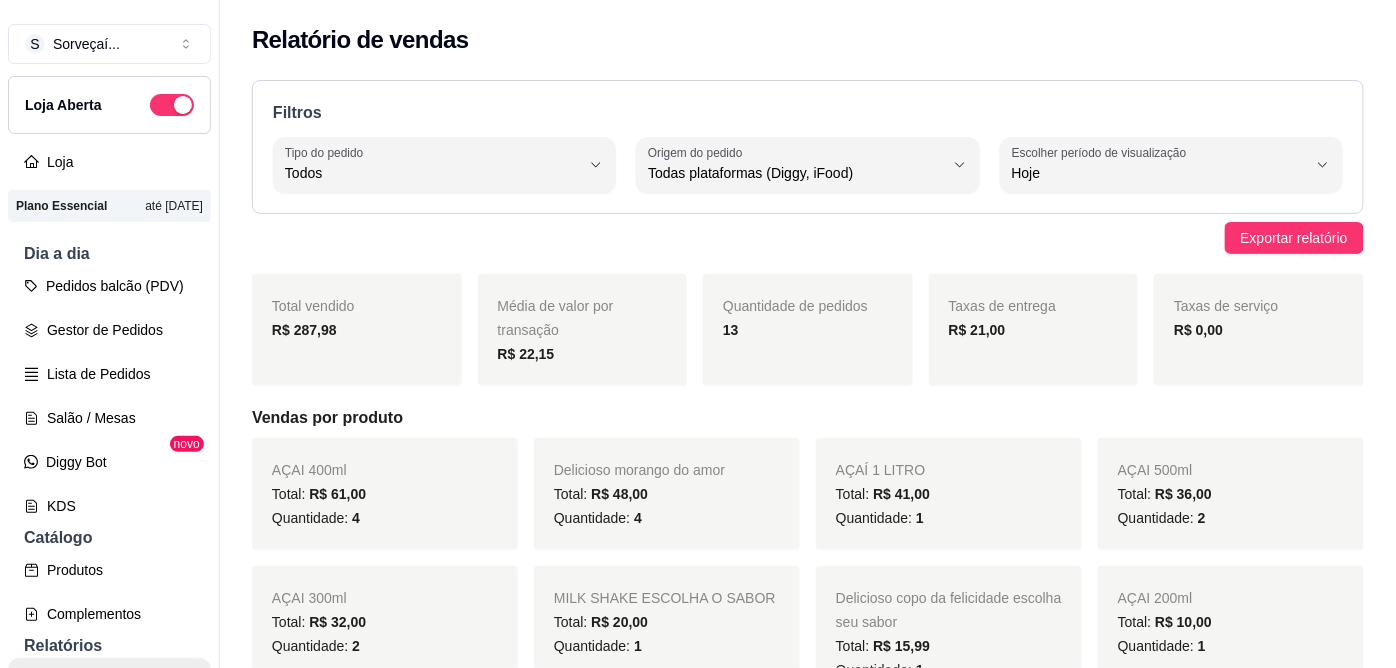 scroll, scrollTop: 222, scrollLeft: 0, axis: vertical 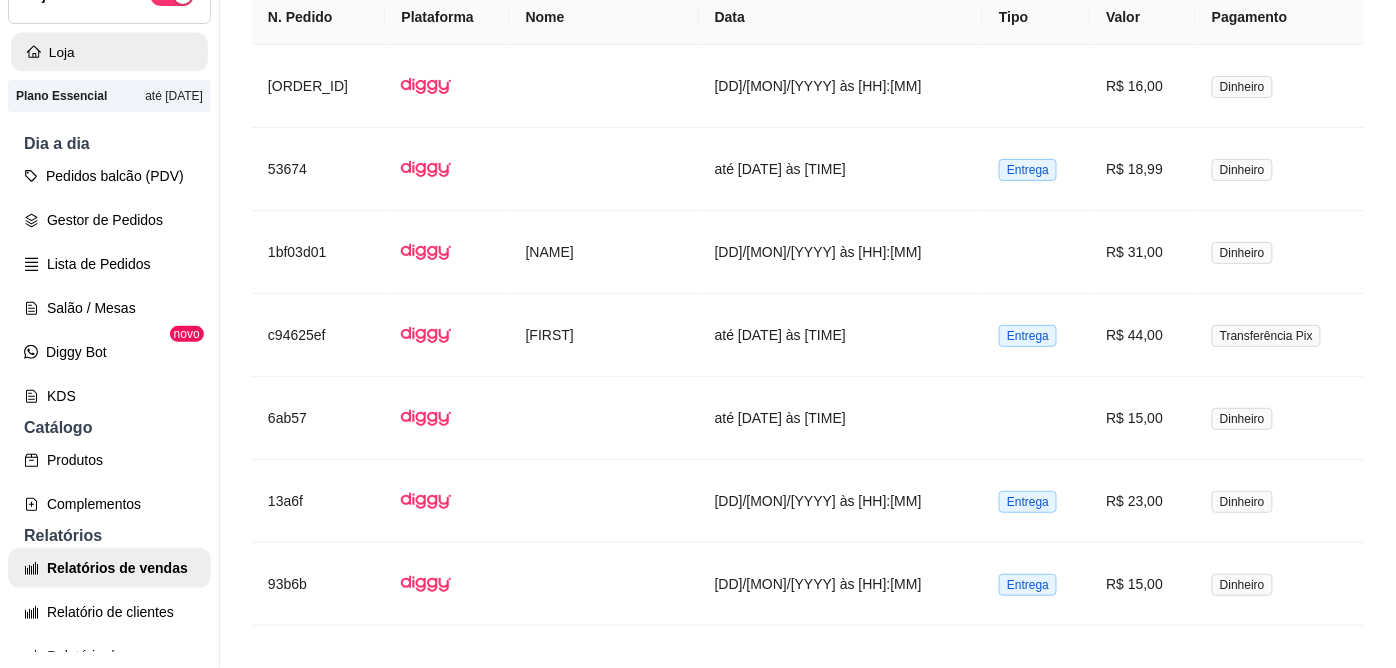 click on "Loja" at bounding box center (109, 52) 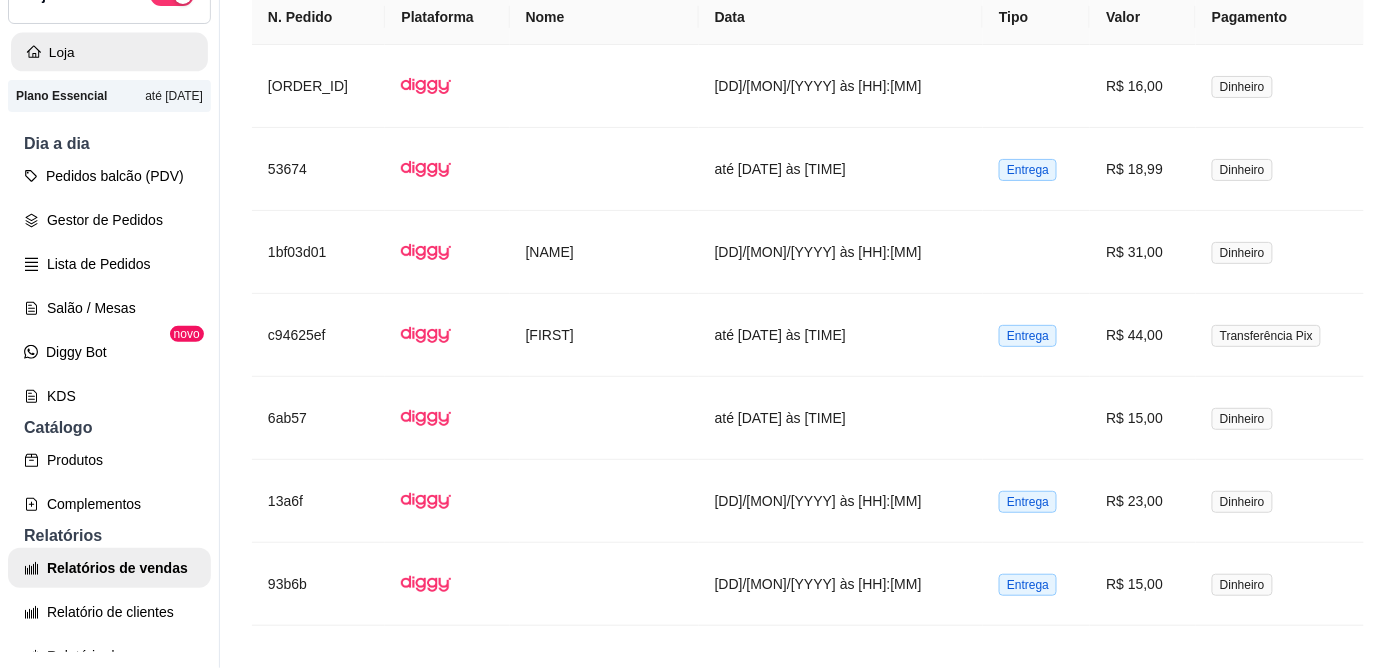 click on "Dia a dia" at bounding box center [109, 144] 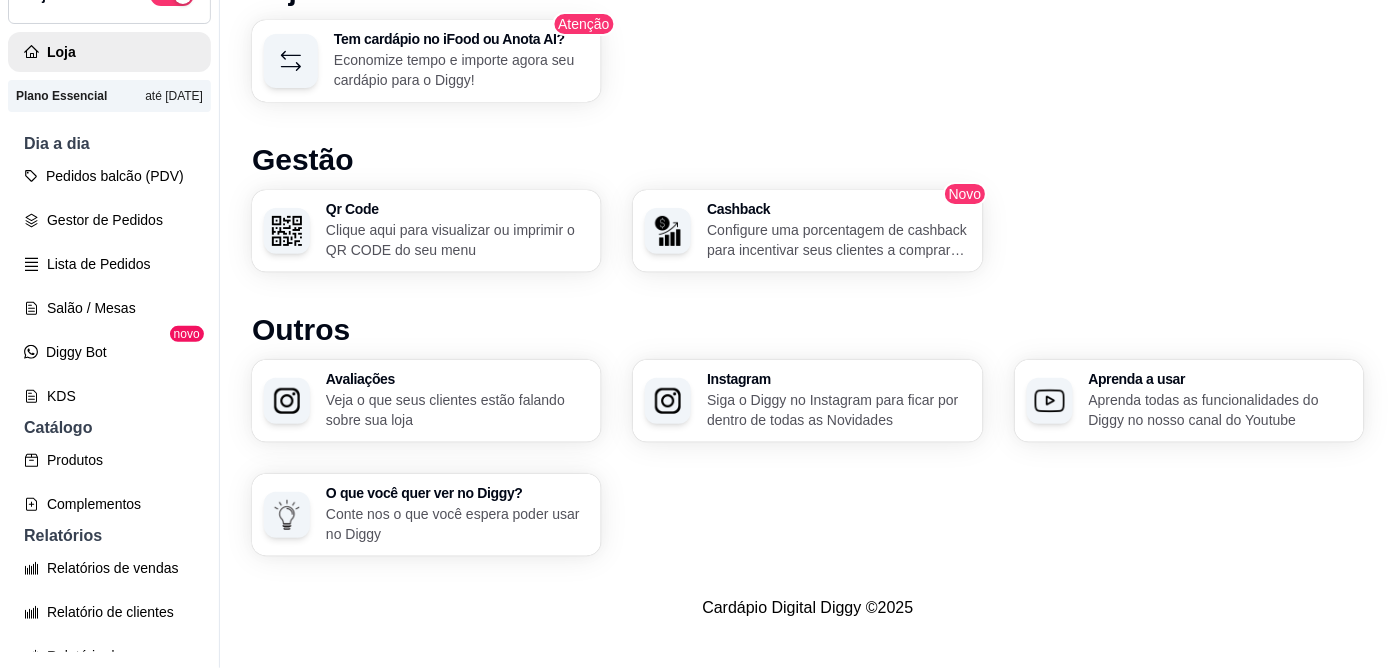scroll, scrollTop: 0, scrollLeft: 0, axis: both 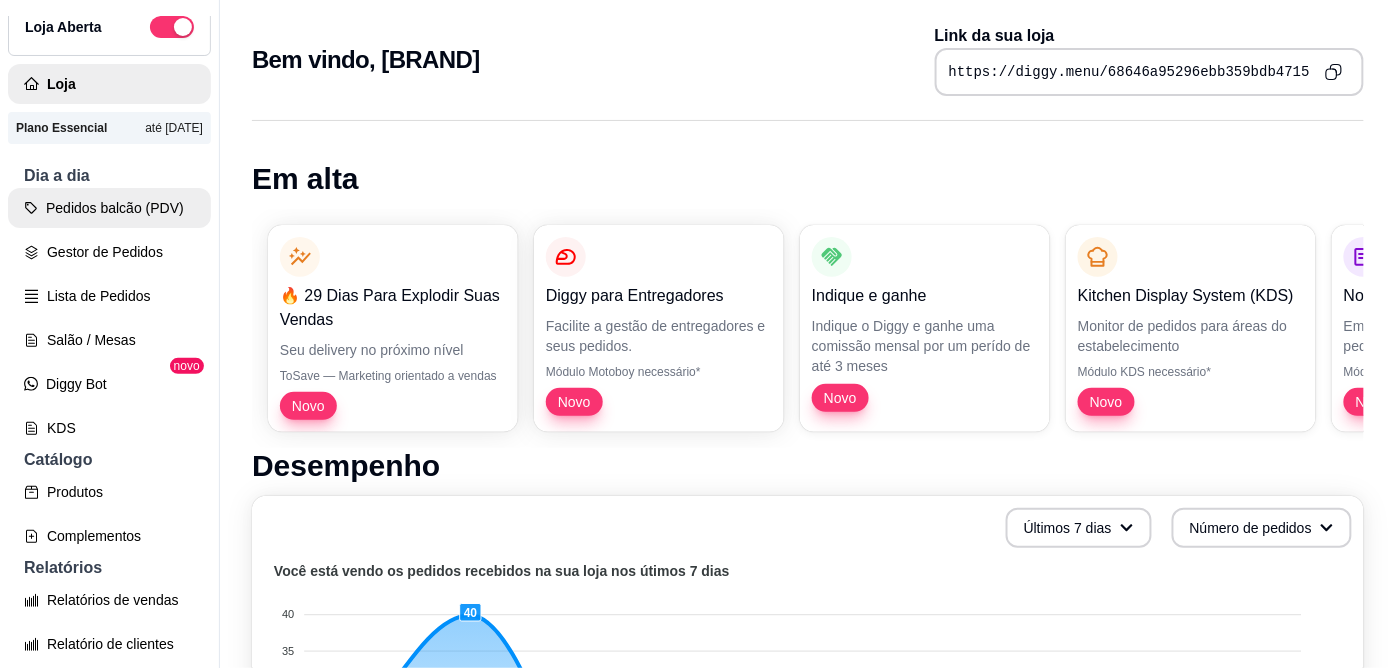 click on "Pedidos balcão (PDV)" at bounding box center (109, 208) 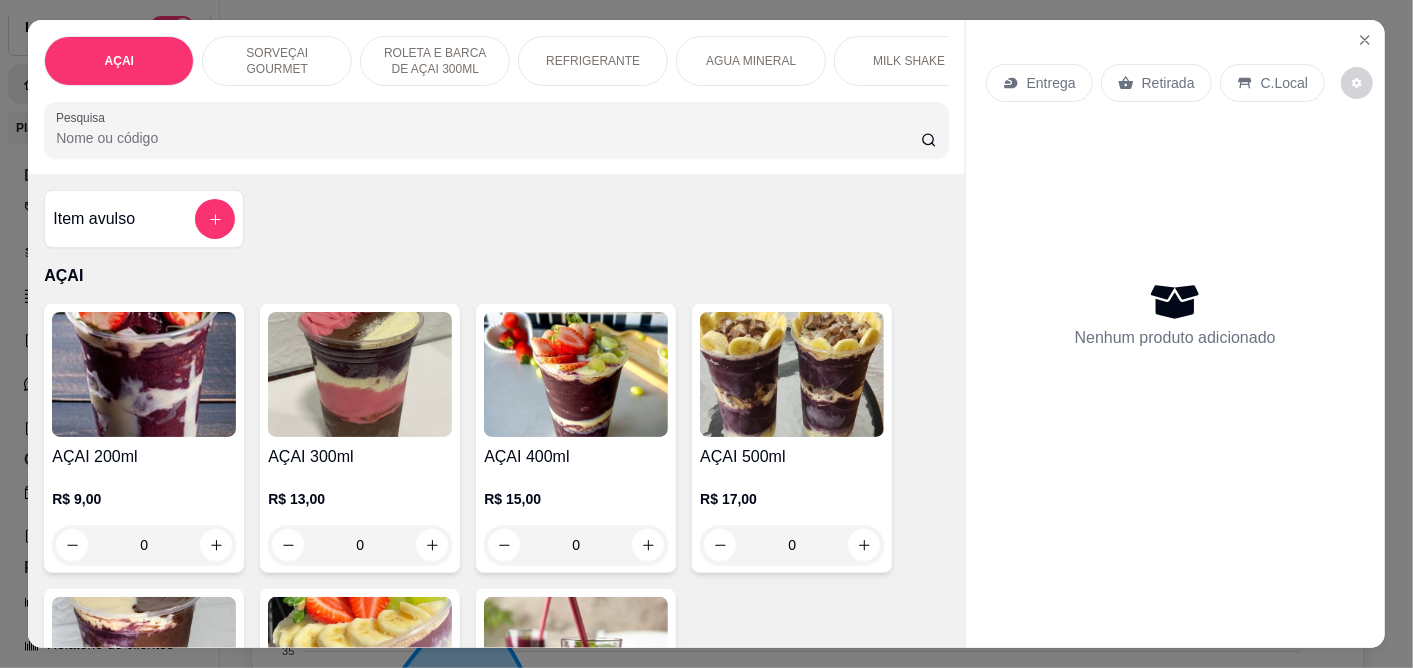 click at bounding box center [576, 374] 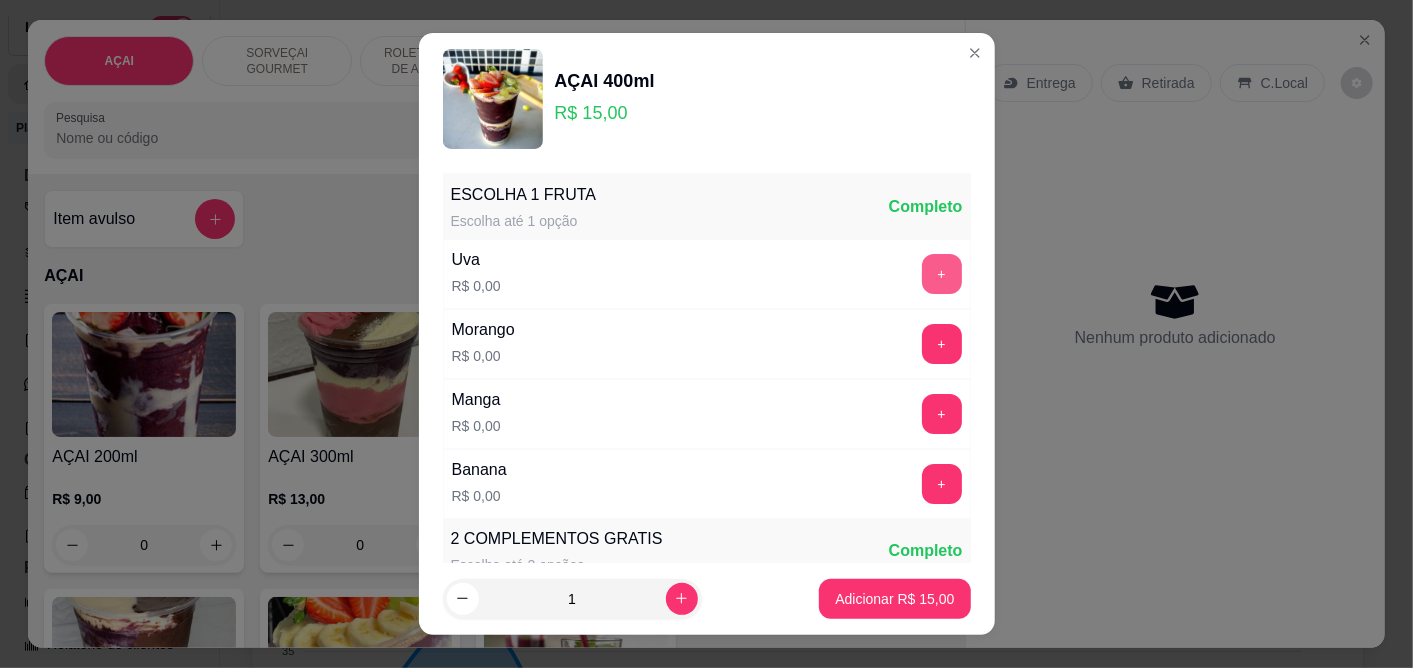 click on "+" at bounding box center [942, 274] 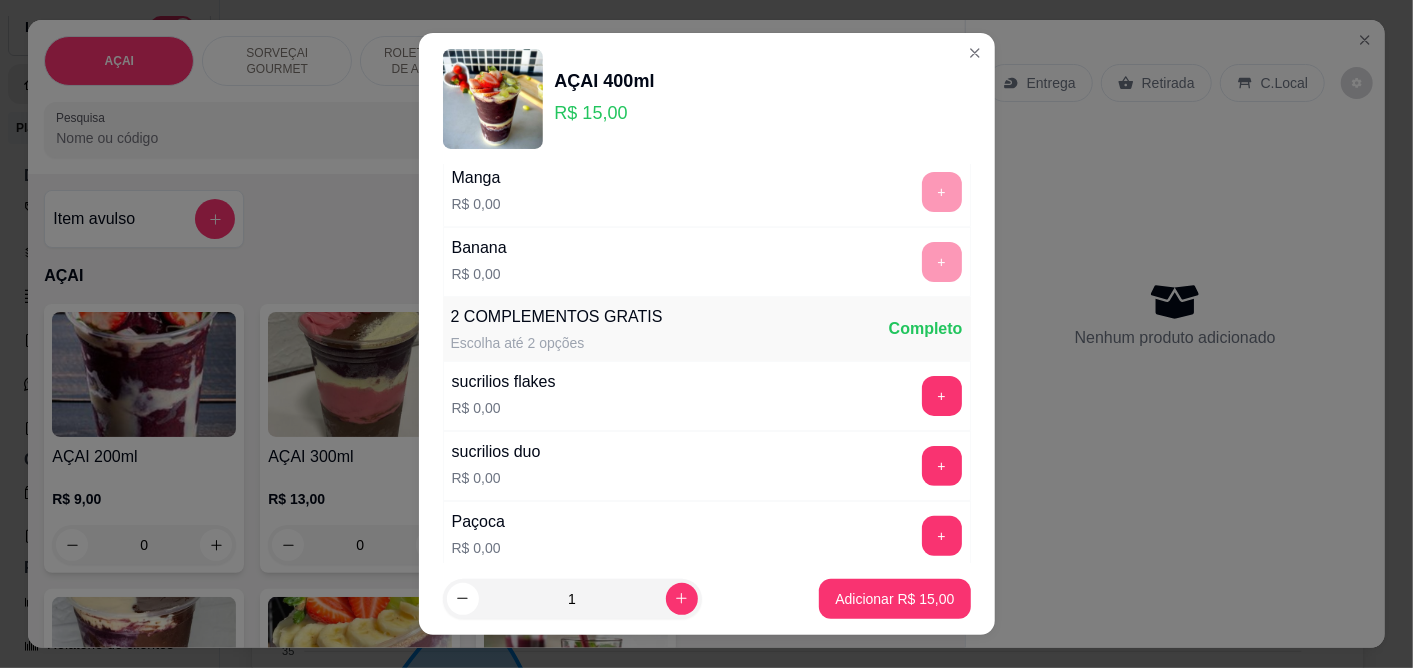 scroll, scrollTop: 333, scrollLeft: 0, axis: vertical 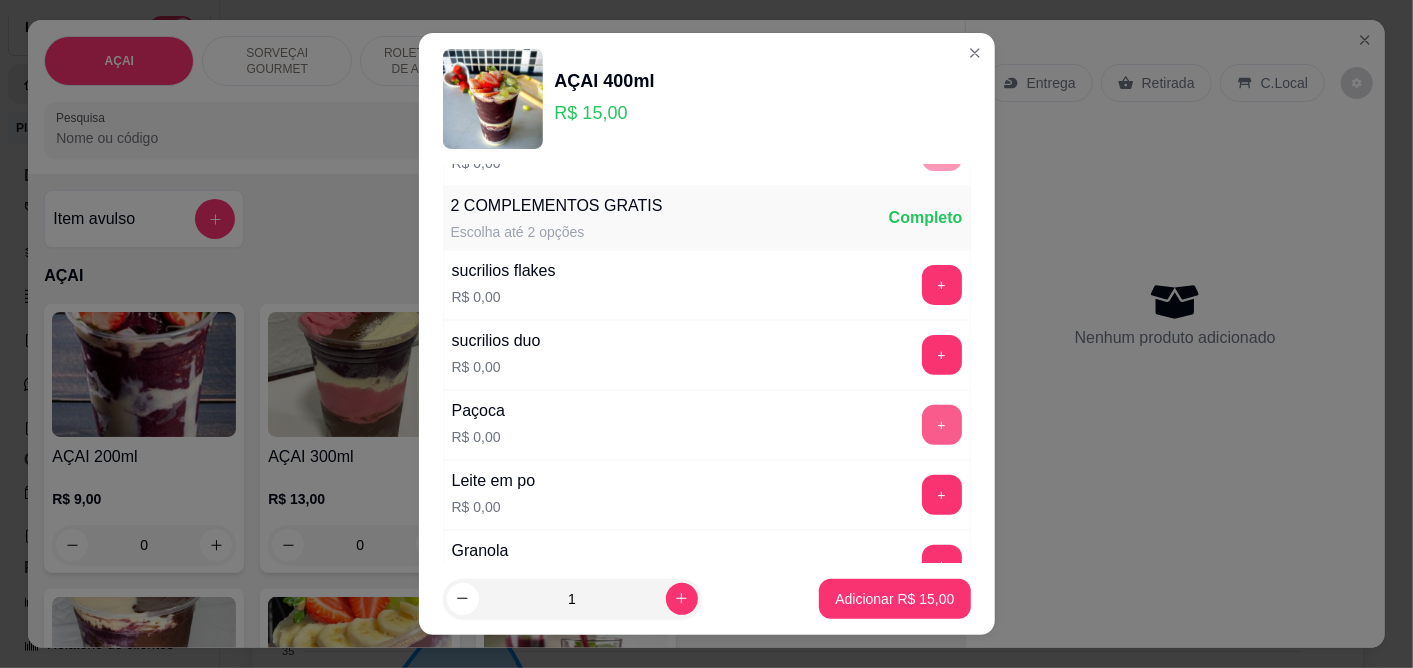 click on "+" at bounding box center (942, 425) 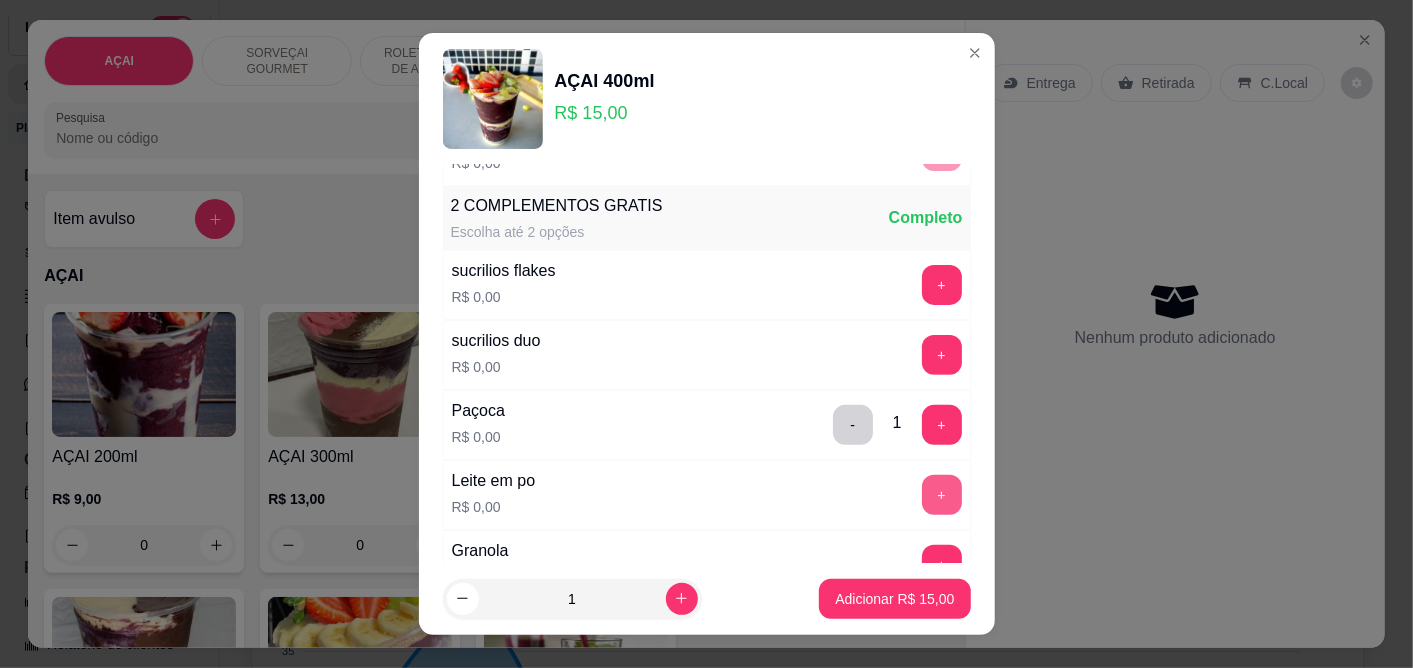 click on "+" at bounding box center (942, 495) 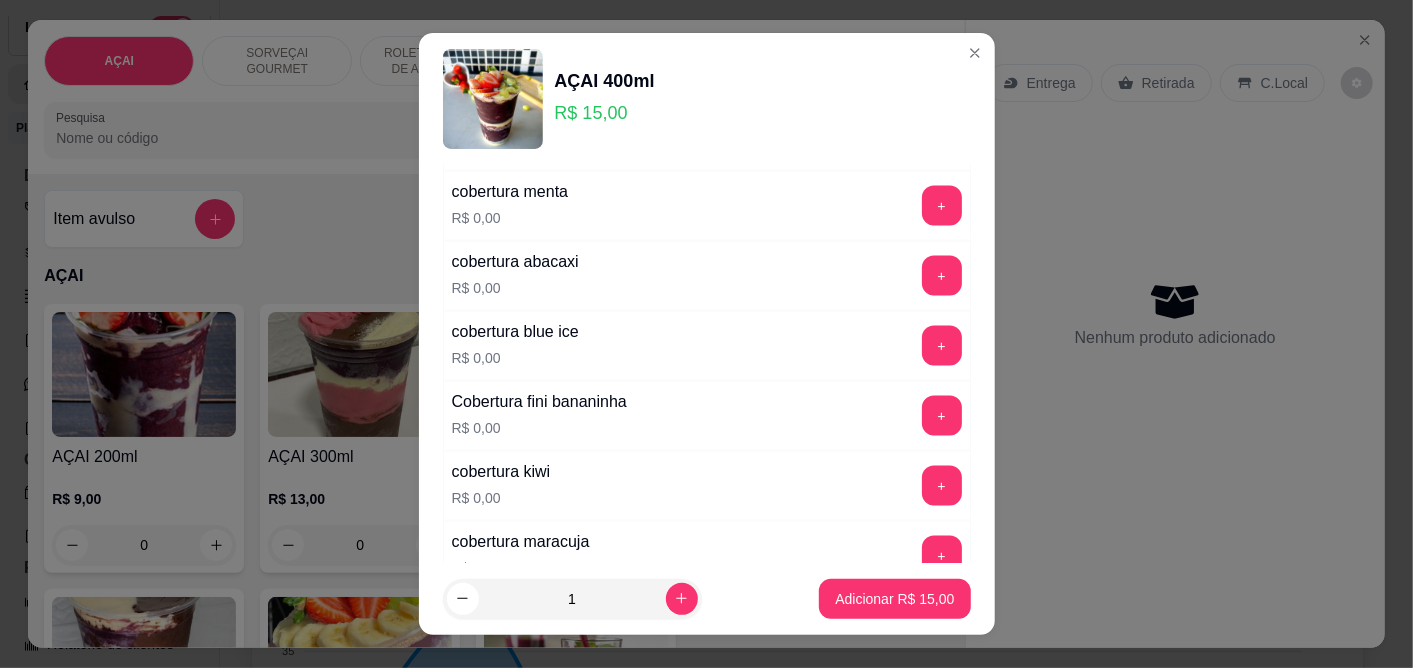 scroll, scrollTop: 2111, scrollLeft: 0, axis: vertical 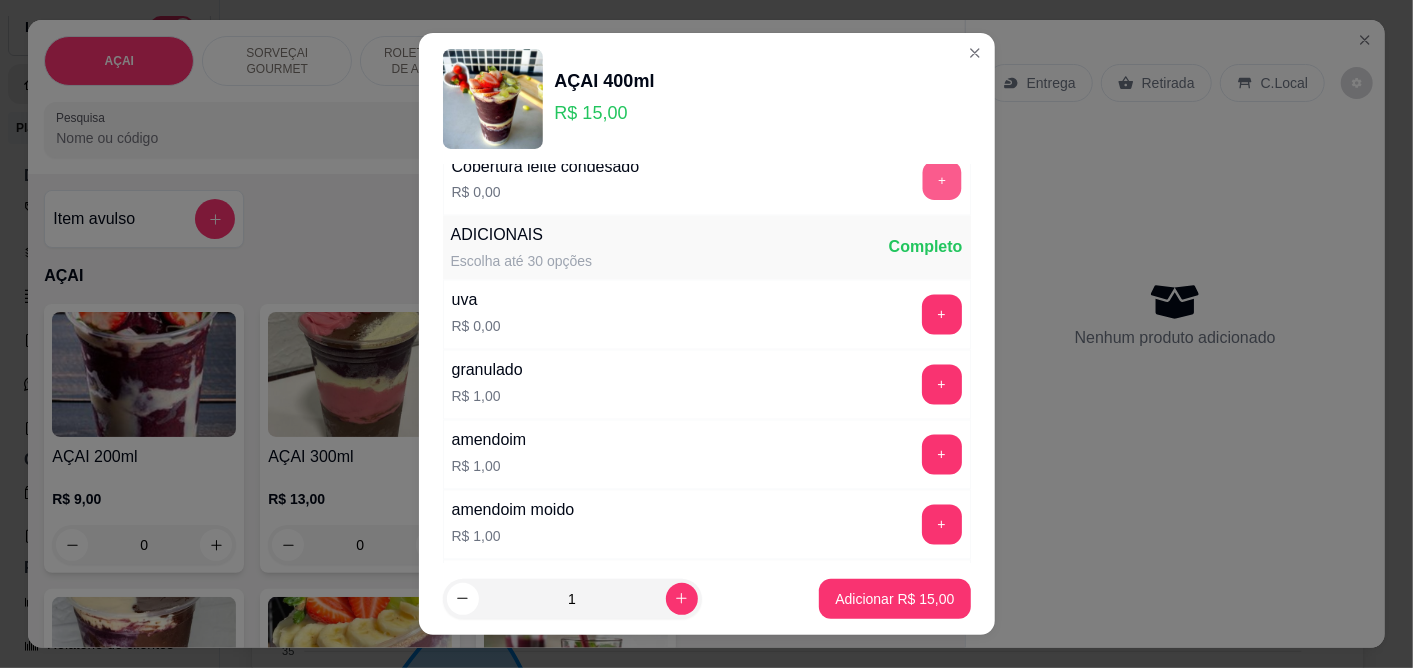 click on "+" at bounding box center [941, 181] 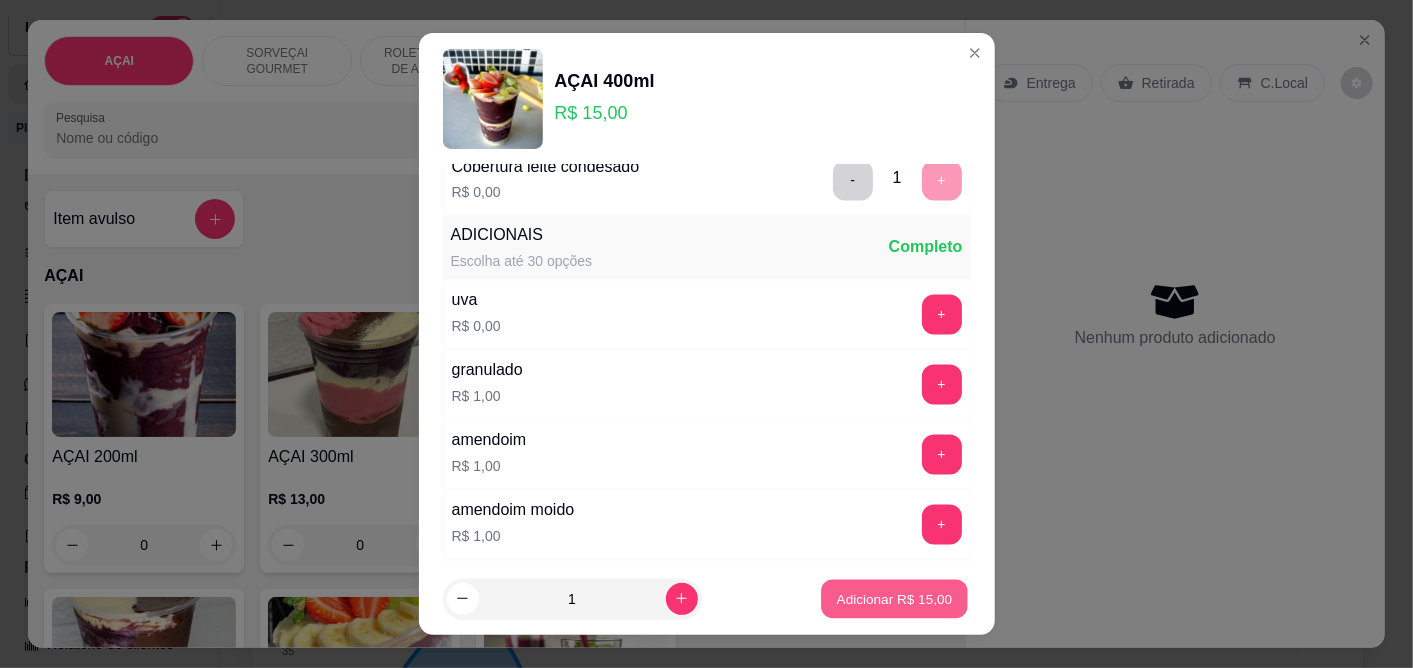 click on "Adicionar   R$ 15,00" at bounding box center (895, 598) 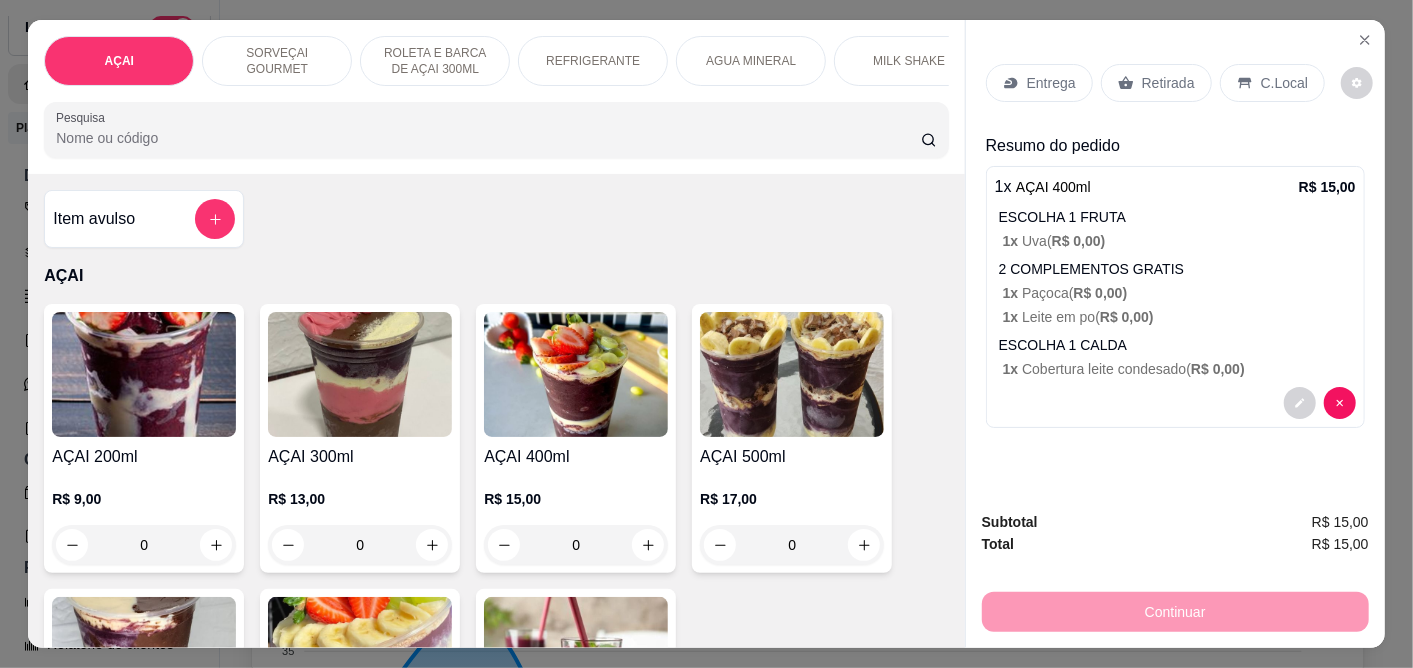 click on "C.Local" at bounding box center (1272, 83) 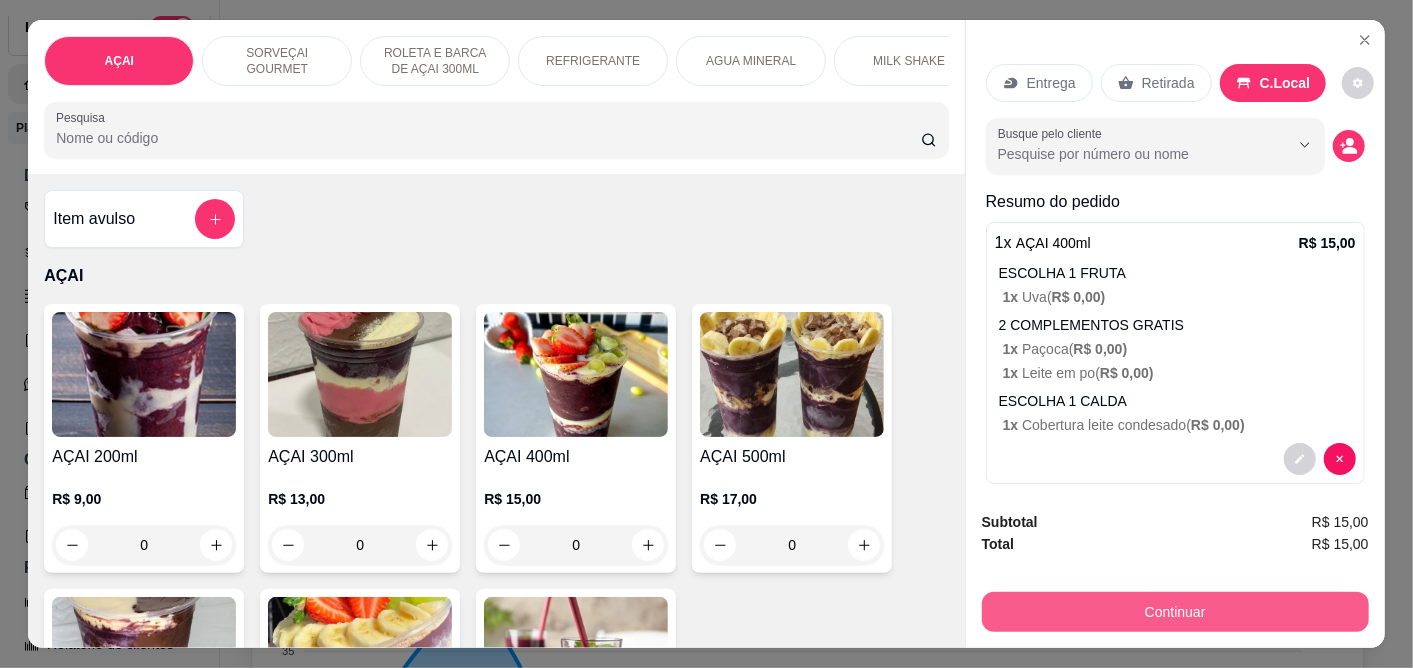 click on "Continuar" at bounding box center [1175, 612] 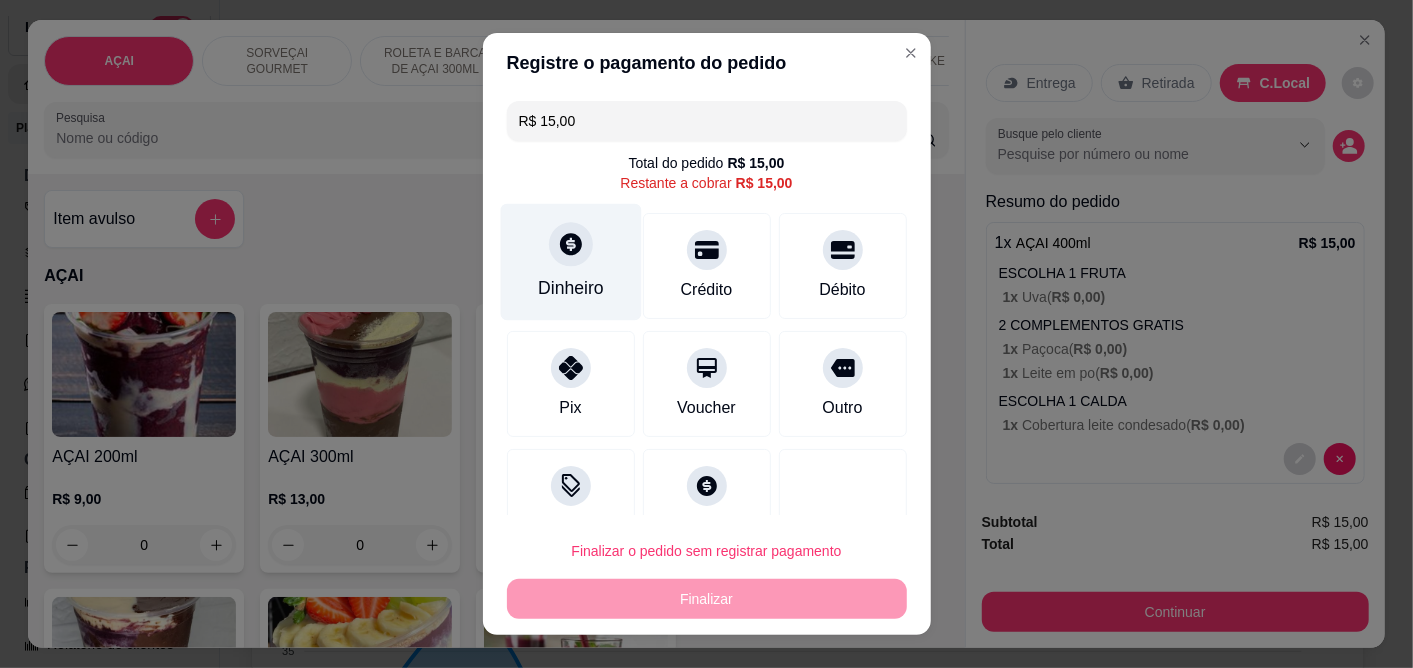 click on "Dinheiro" at bounding box center (570, 262) 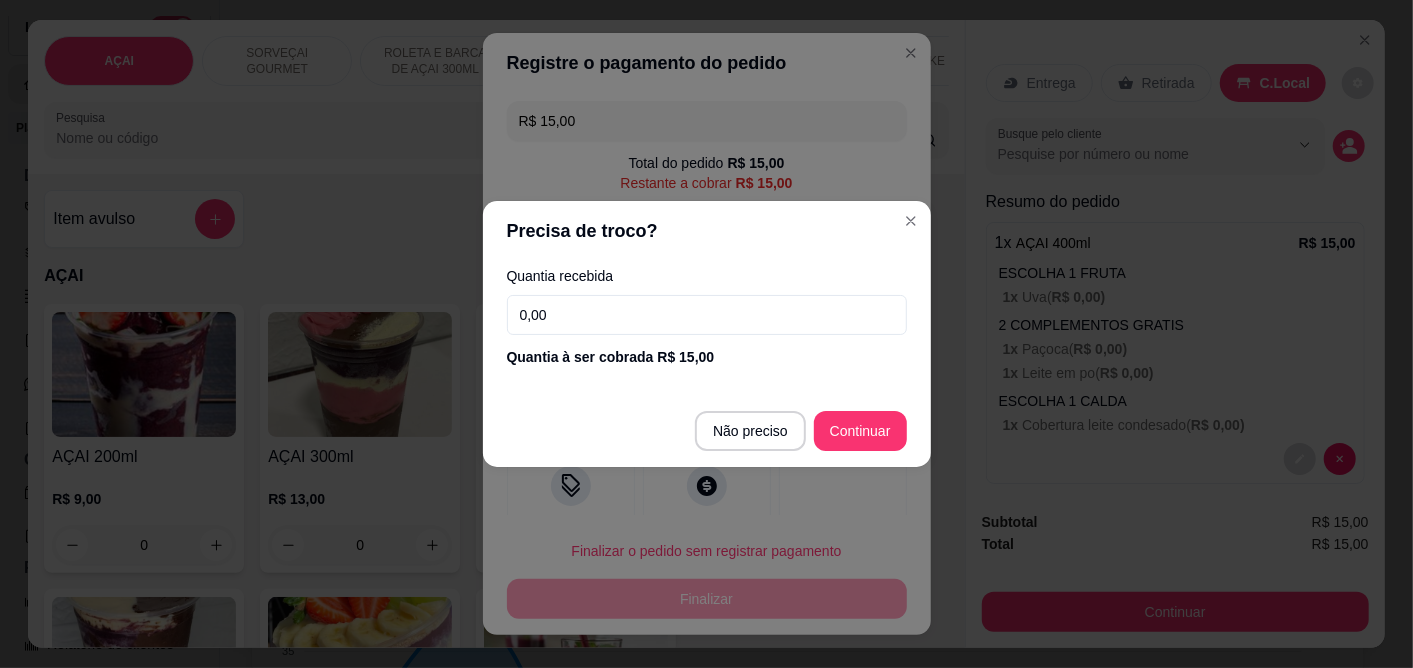 drag, startPoint x: 770, startPoint y: 456, endPoint x: 766, endPoint y: 433, distance: 23.345236 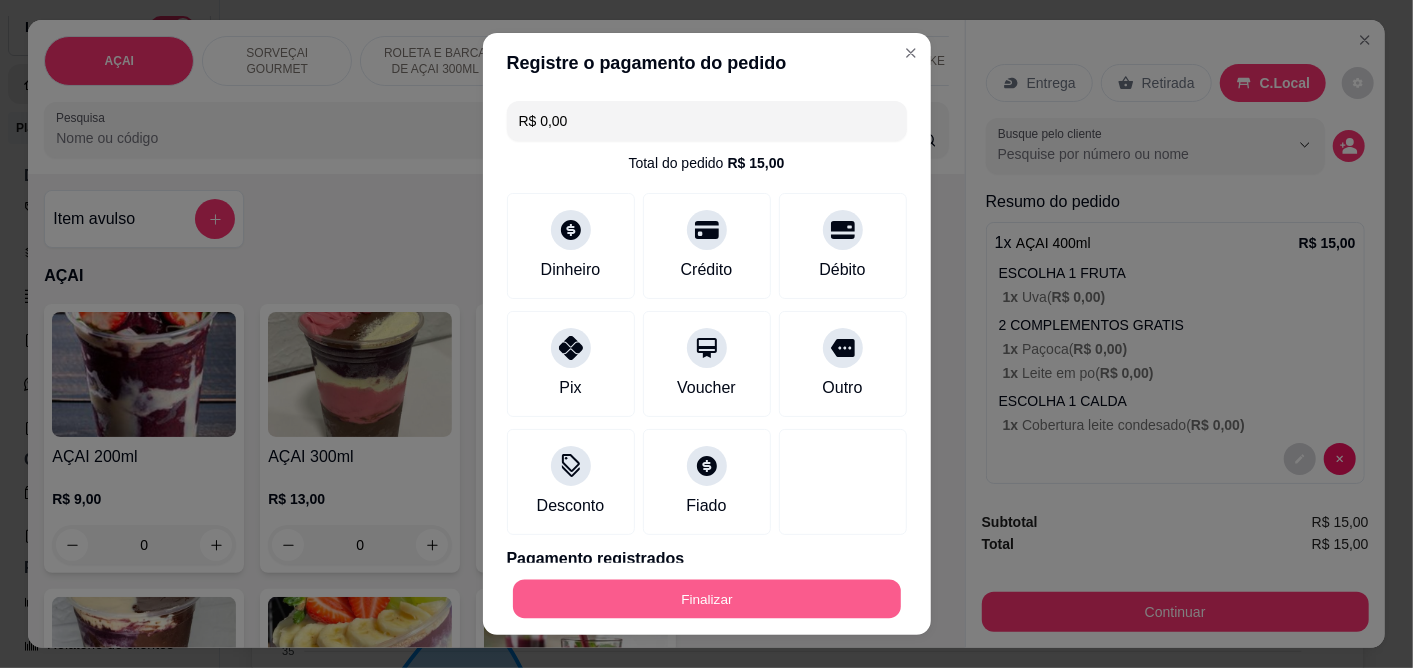click on "Finalizar" at bounding box center (707, 598) 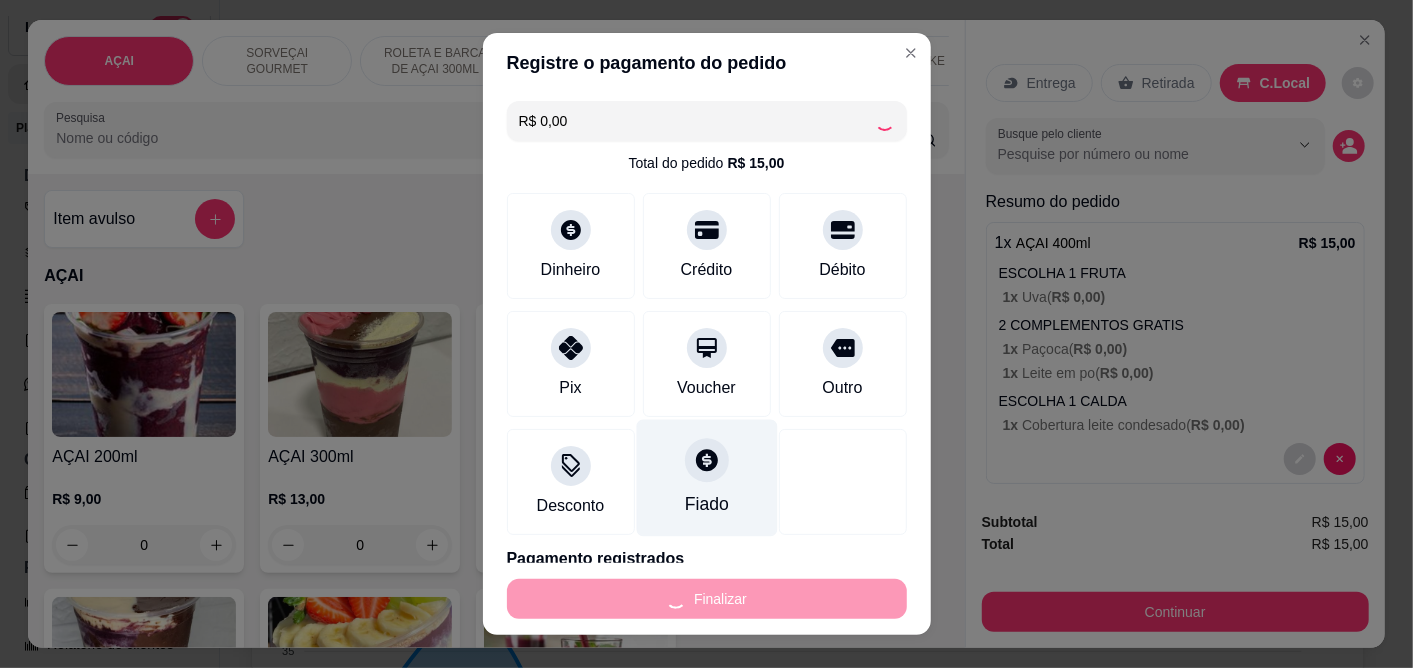 type on "-R$ 15,00" 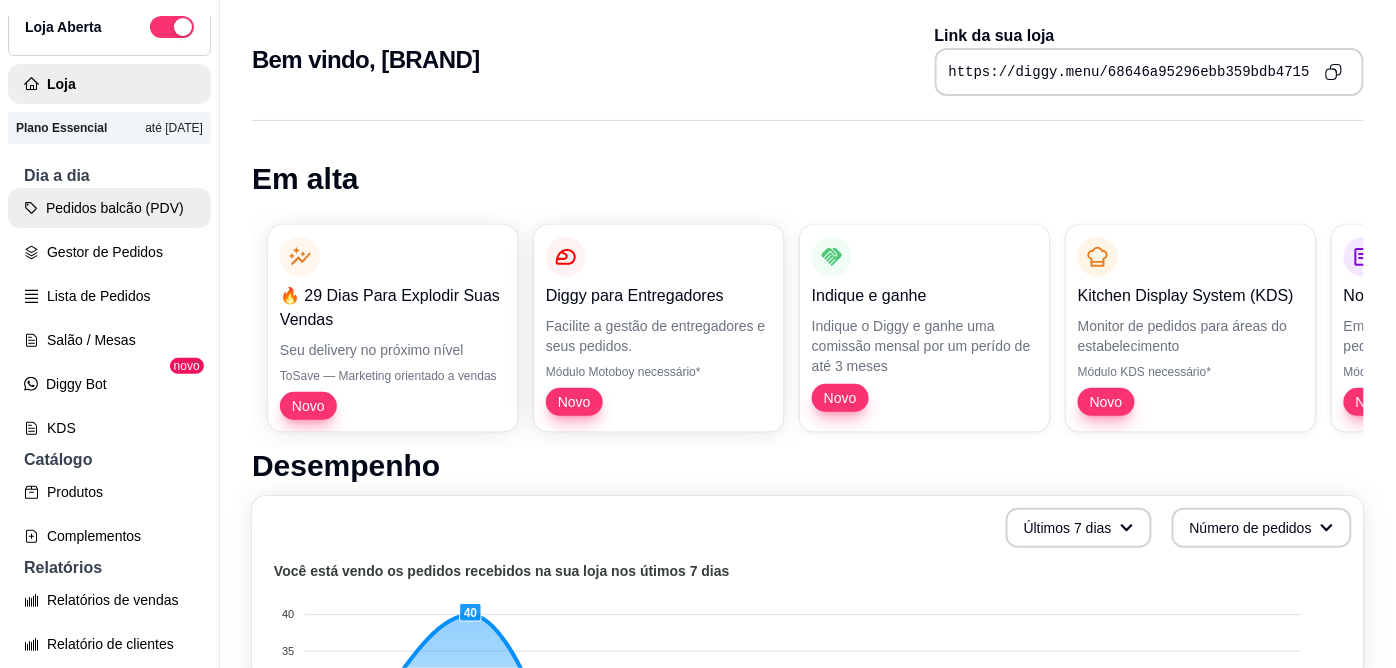 click on "Pedidos balcão (PDV)" at bounding box center (109, 208) 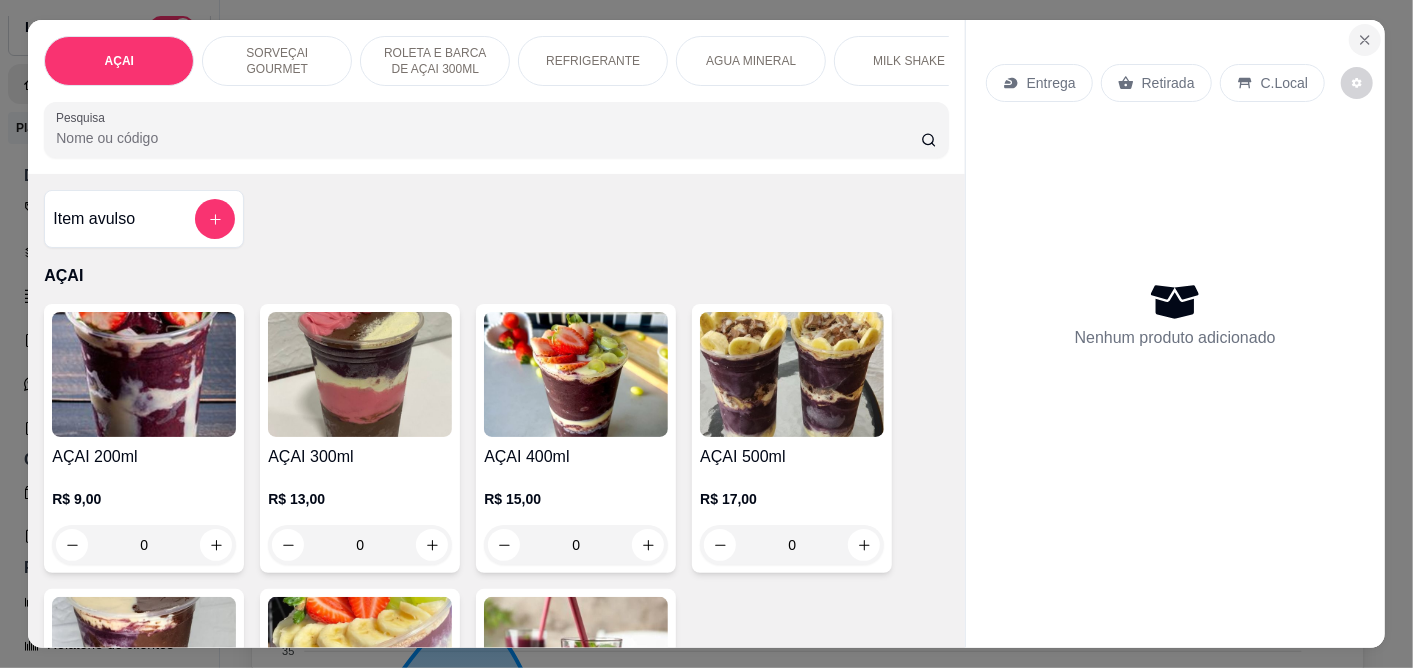 click at bounding box center (1365, 40) 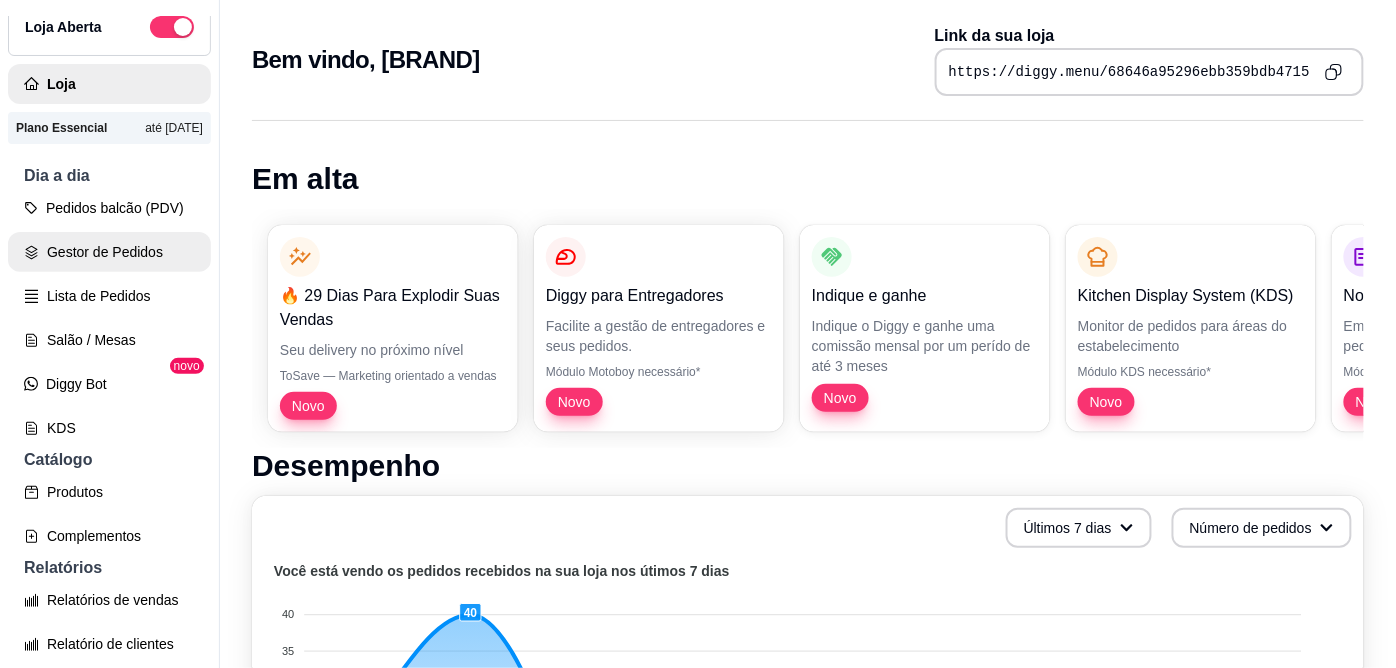 click on "Gestor de Pedidos" at bounding box center (109, 252) 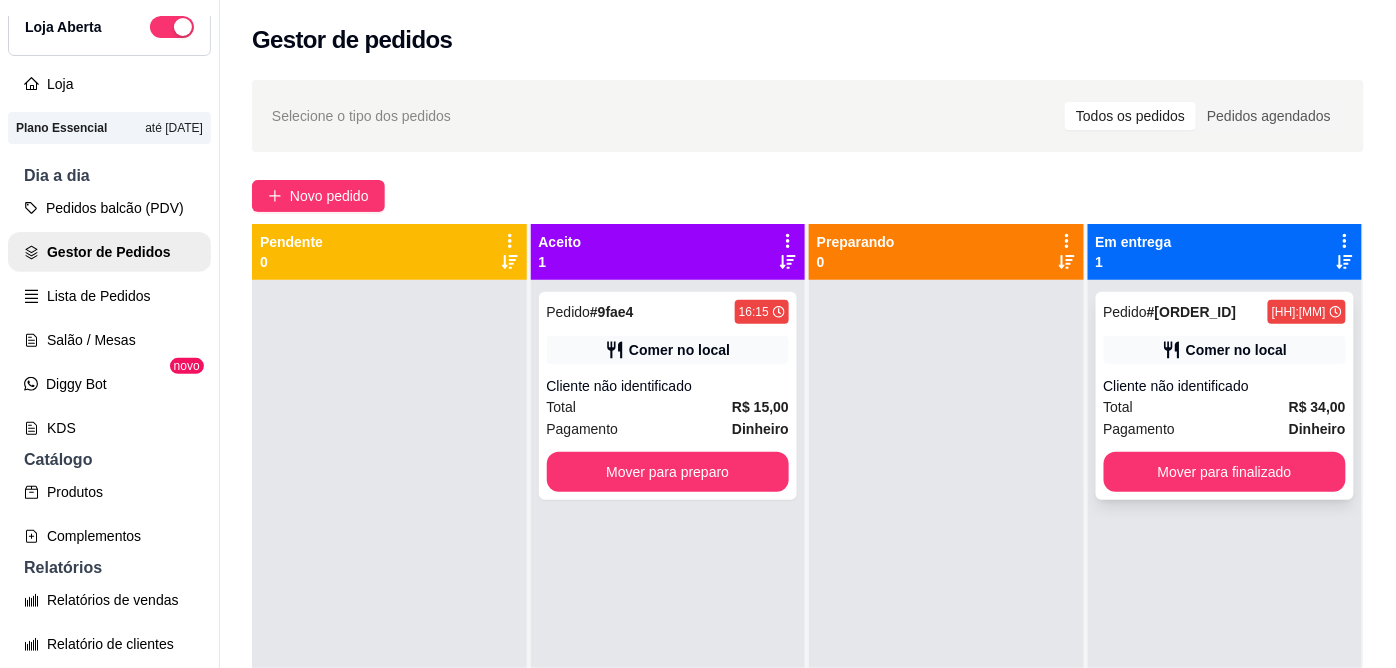 click on "Cliente não identificado" at bounding box center [1225, 386] 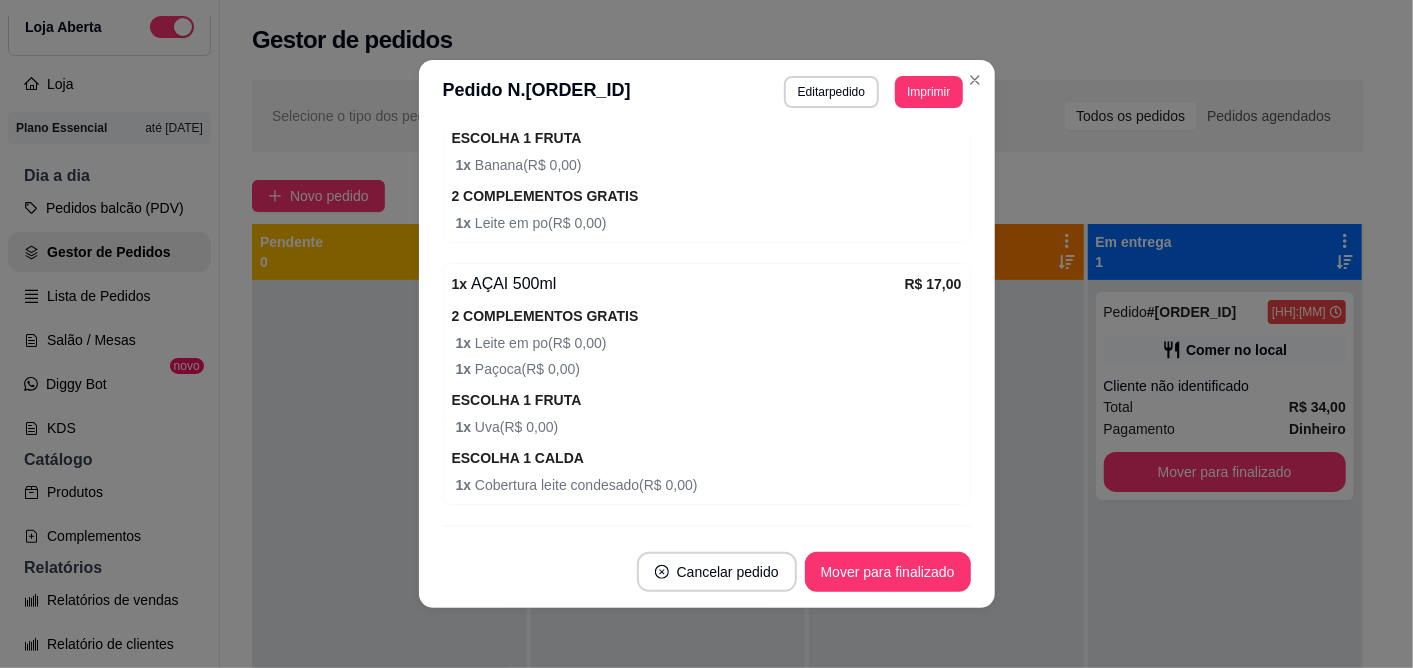 scroll, scrollTop: 501, scrollLeft: 0, axis: vertical 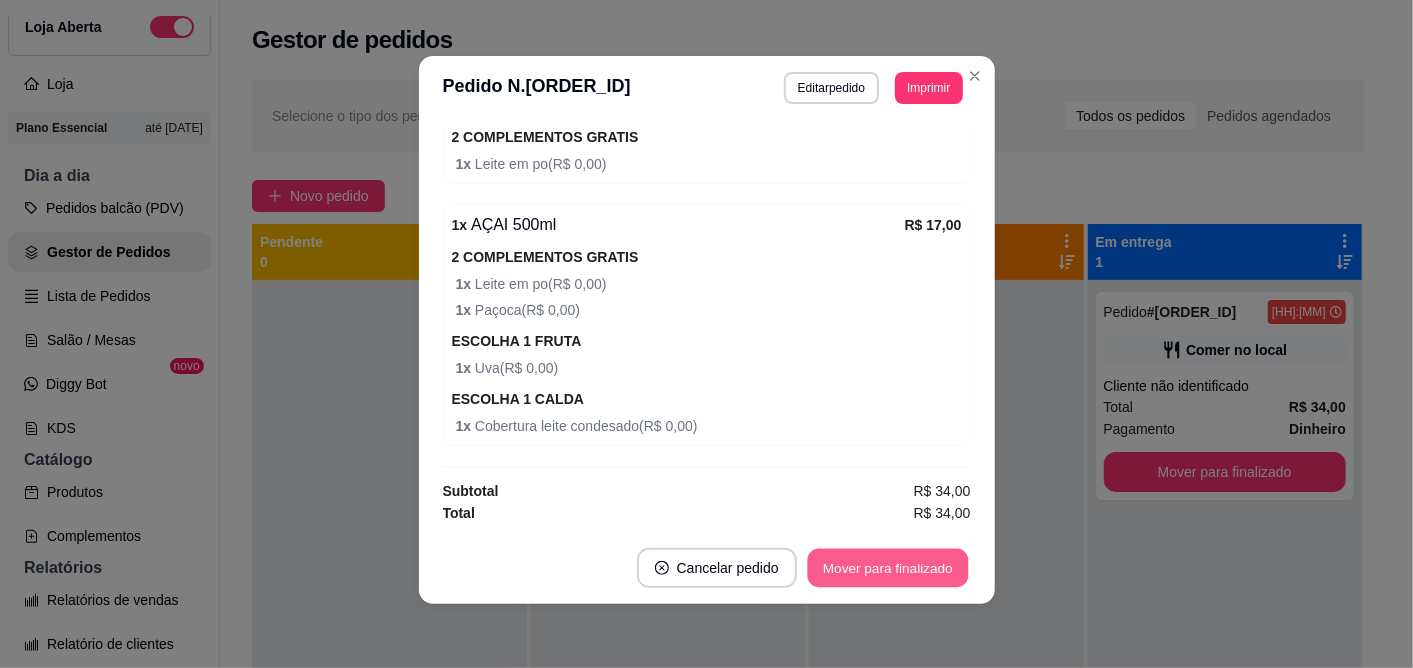 click on "Mover para finalizado" at bounding box center [887, 568] 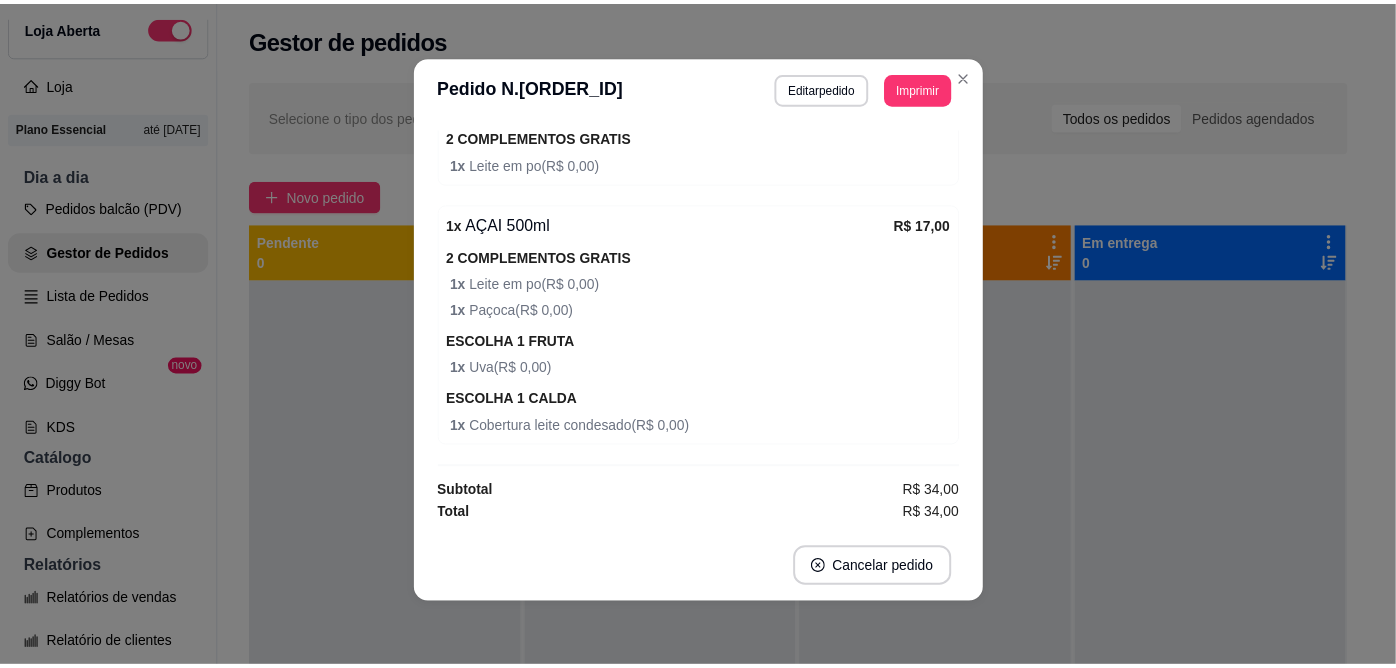scroll, scrollTop: 414, scrollLeft: 0, axis: vertical 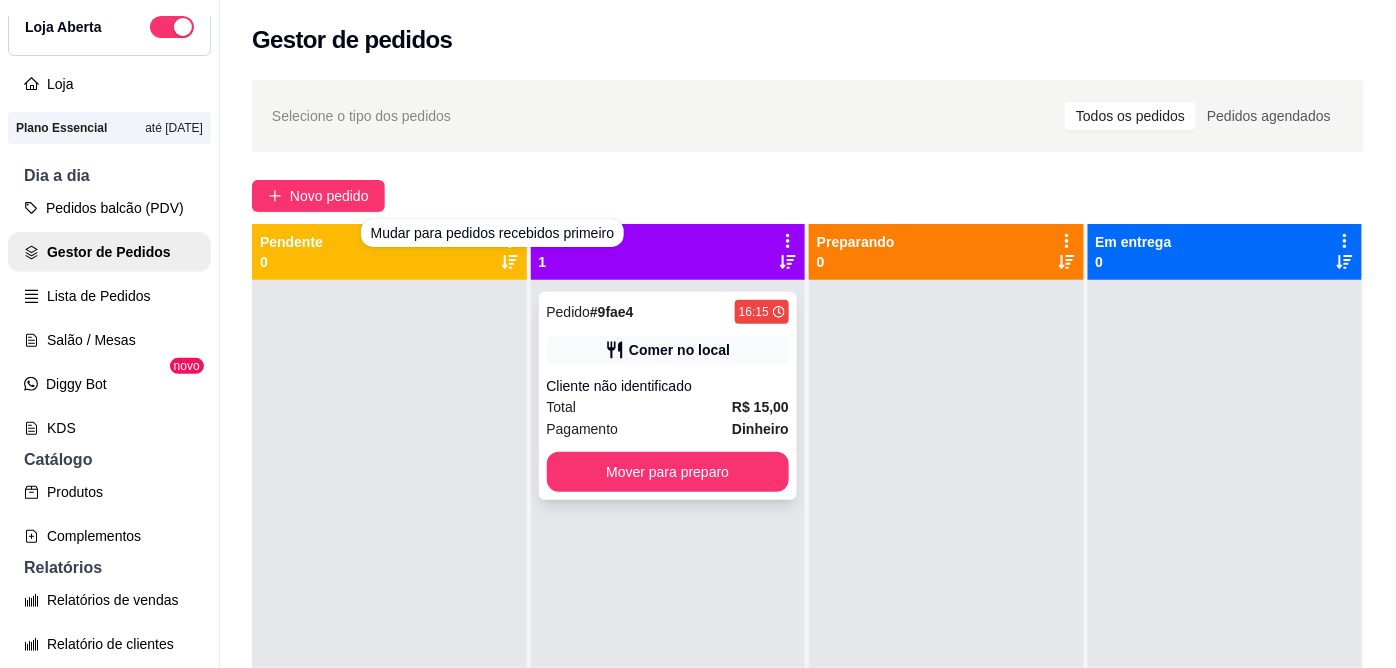 click on "Mover para preparo" at bounding box center (668, 472) 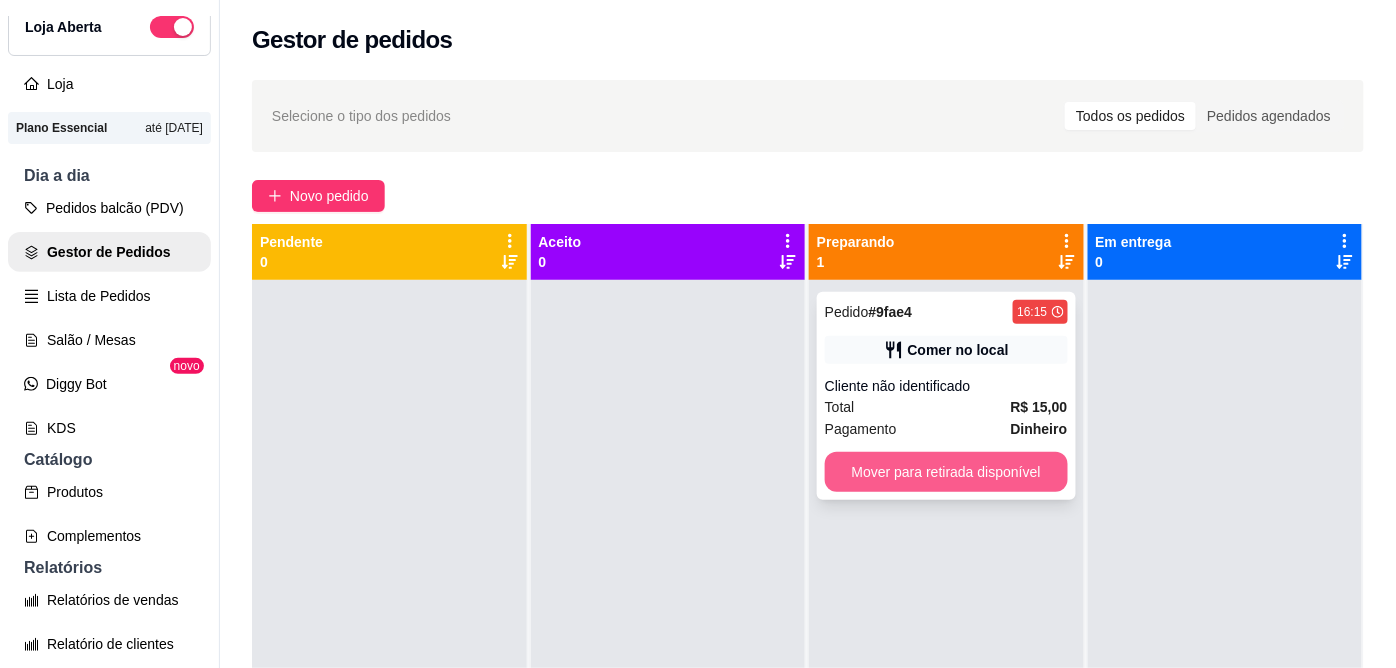 click on "Mover para retirada disponível" at bounding box center [946, 472] 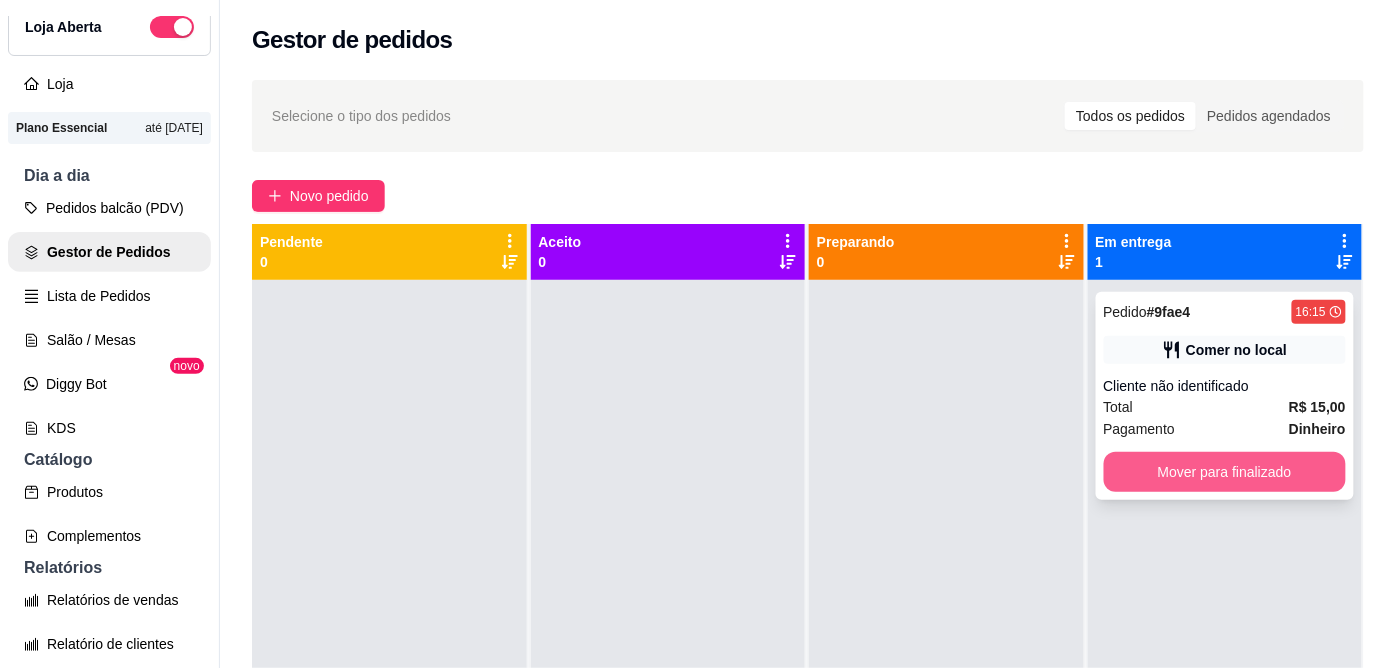 click on "Mover para finalizado" at bounding box center [1225, 472] 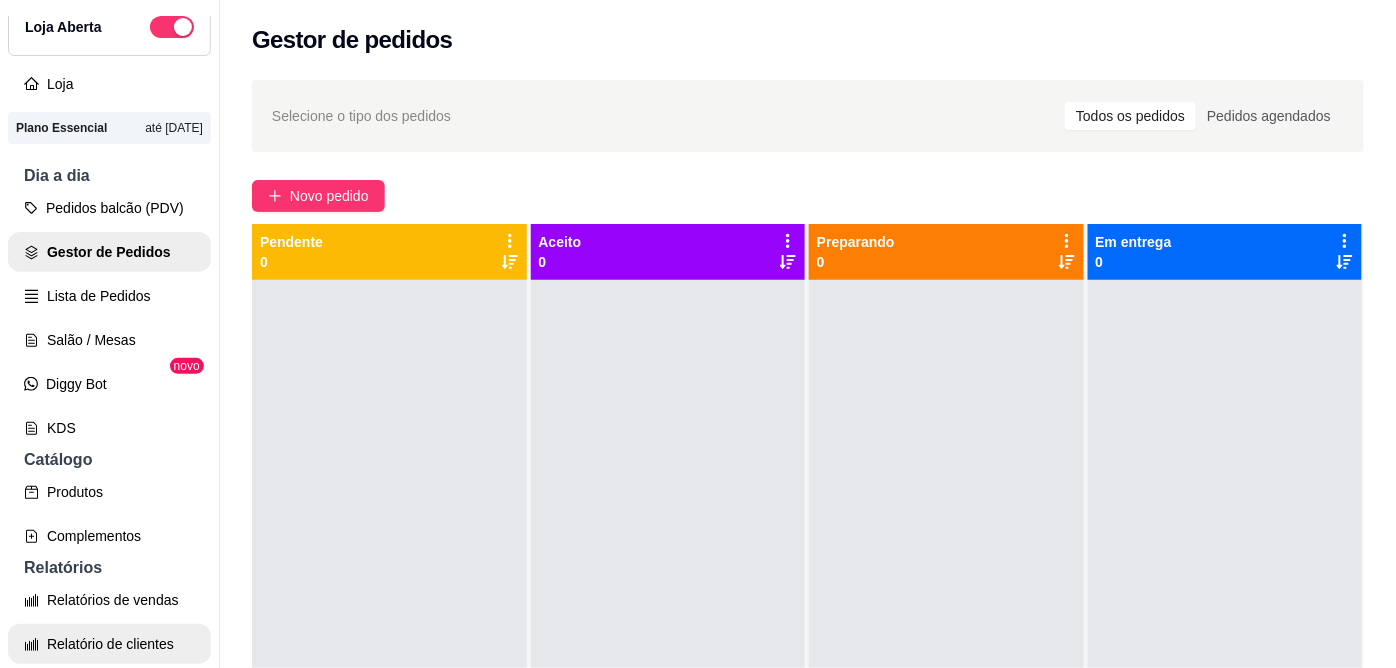 scroll, scrollTop: 190, scrollLeft: 0, axis: vertical 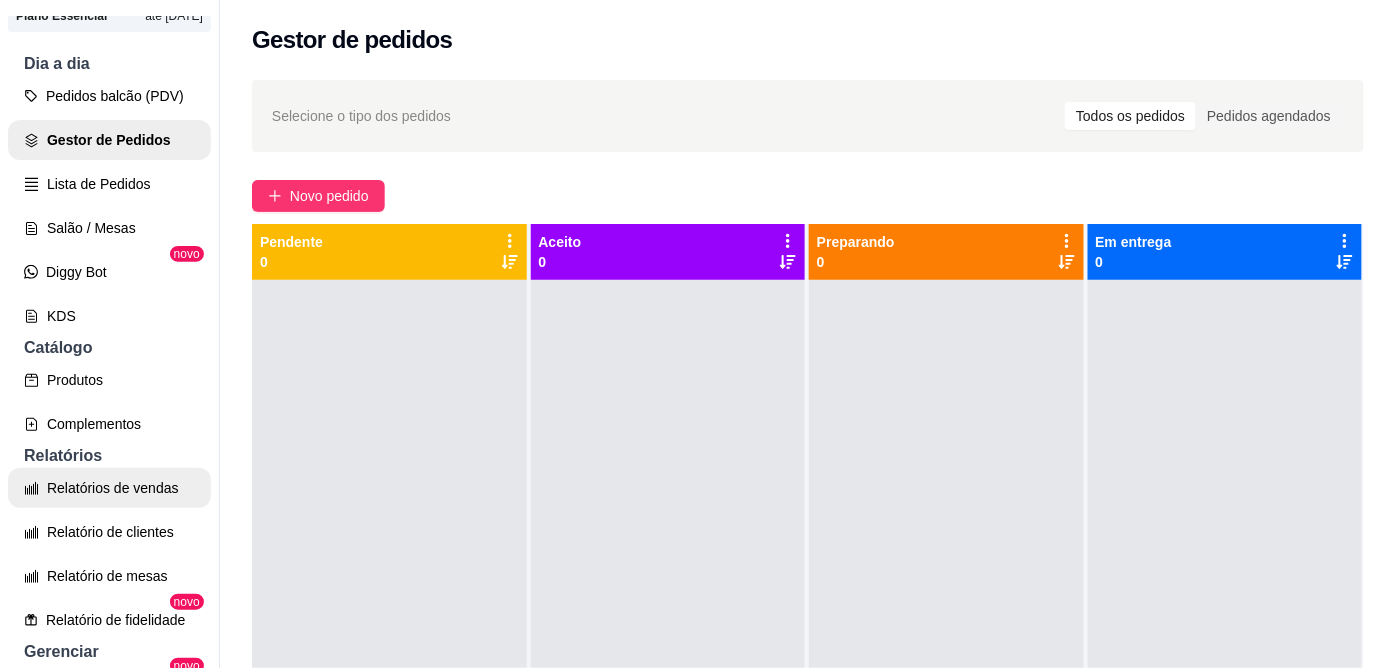 click on "Relatórios de vendas" at bounding box center [109, 488] 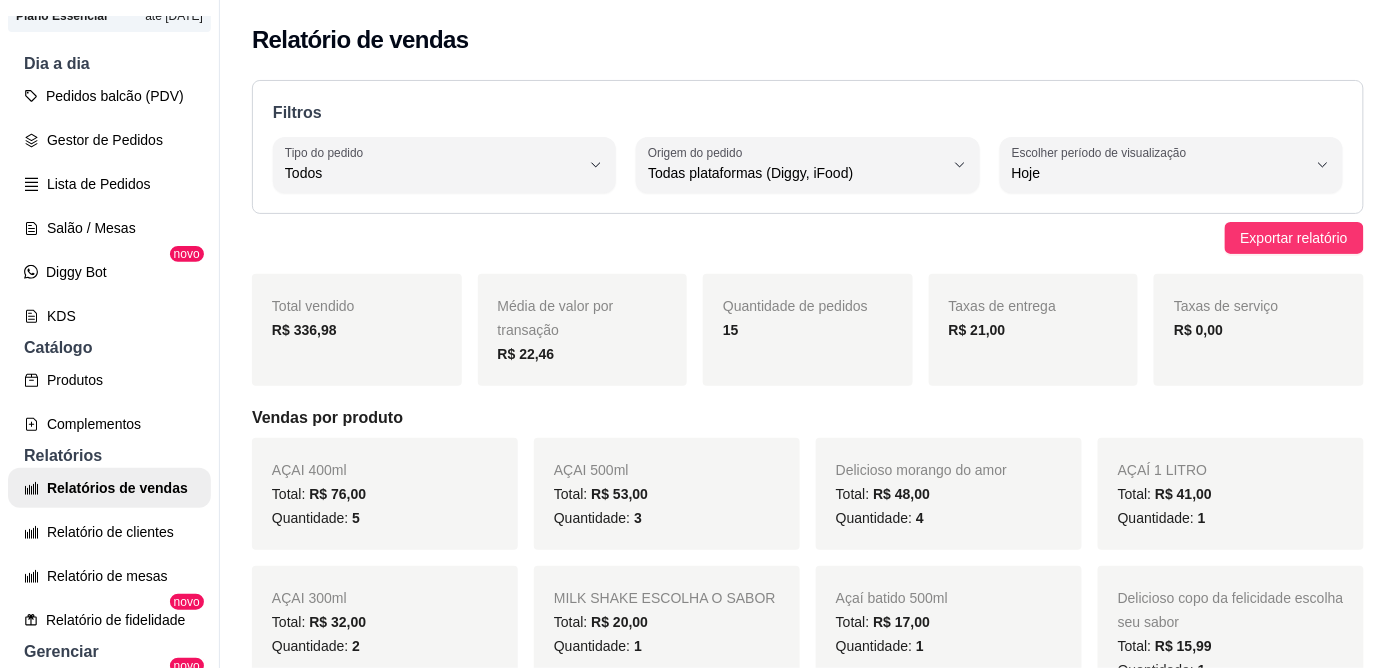 scroll, scrollTop: 111, scrollLeft: 0, axis: vertical 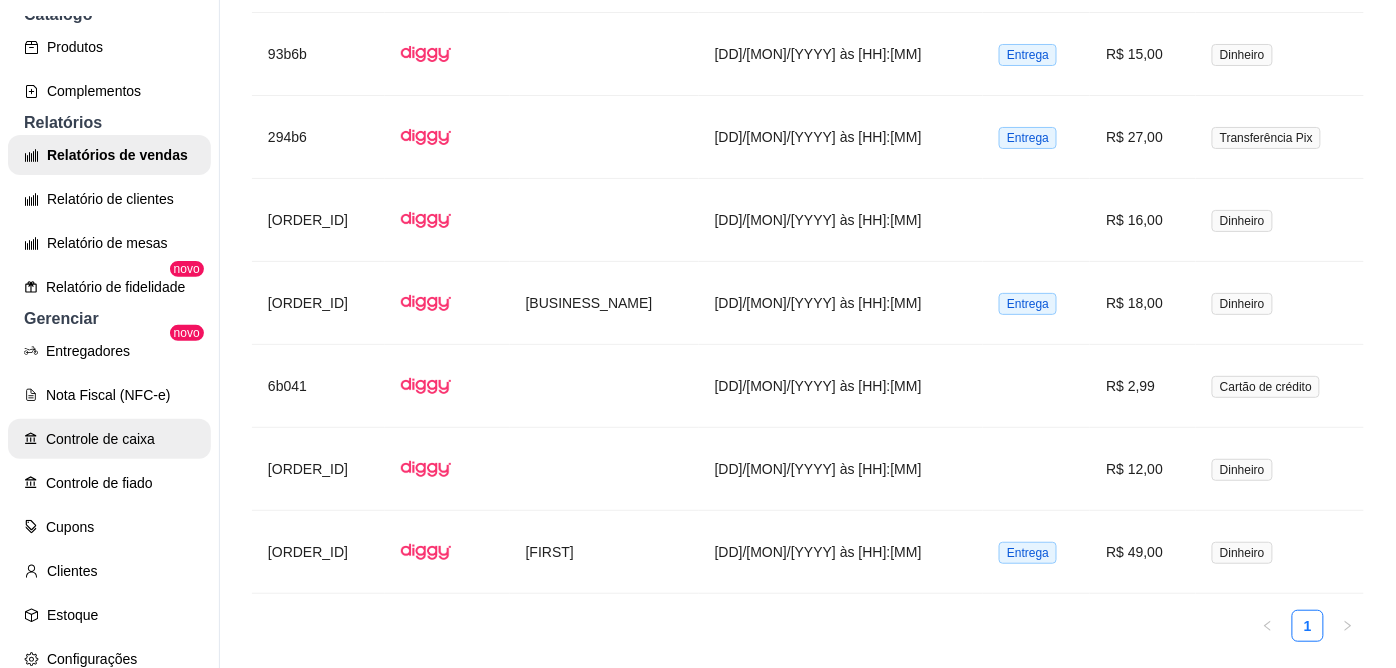 click on "Controle de caixa" at bounding box center (109, 439) 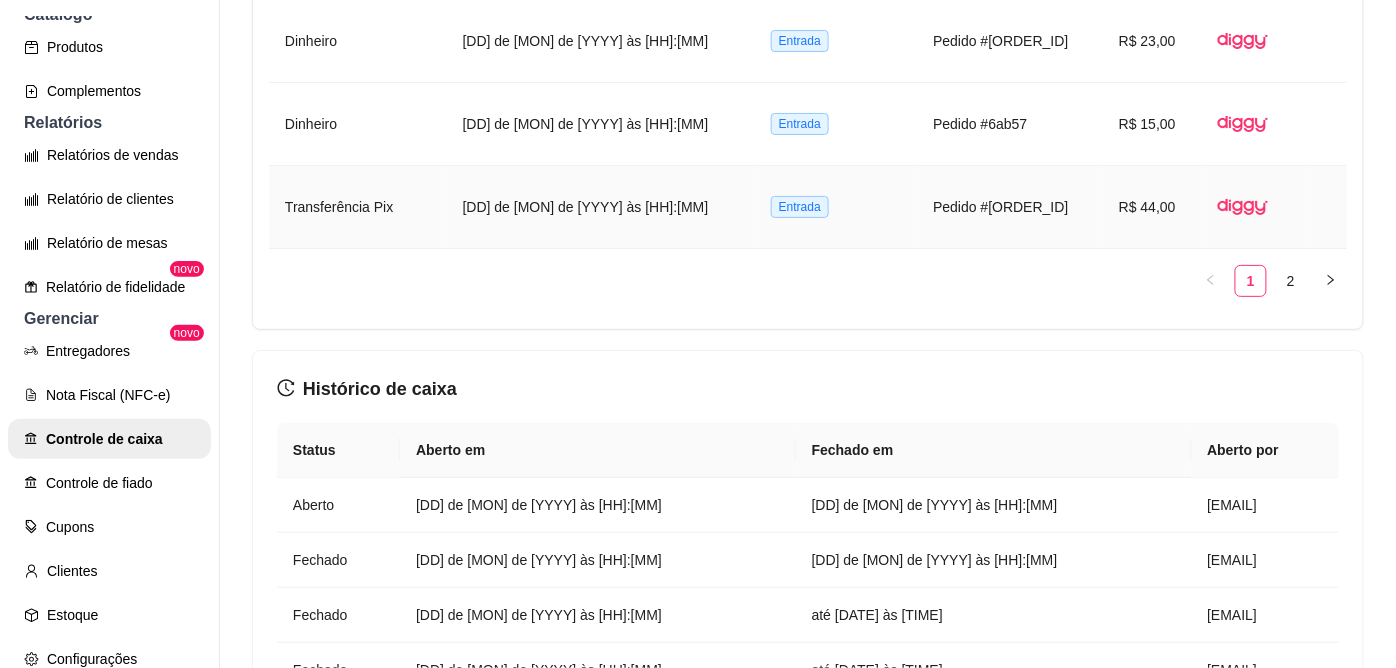 scroll, scrollTop: 2545, scrollLeft: 0, axis: vertical 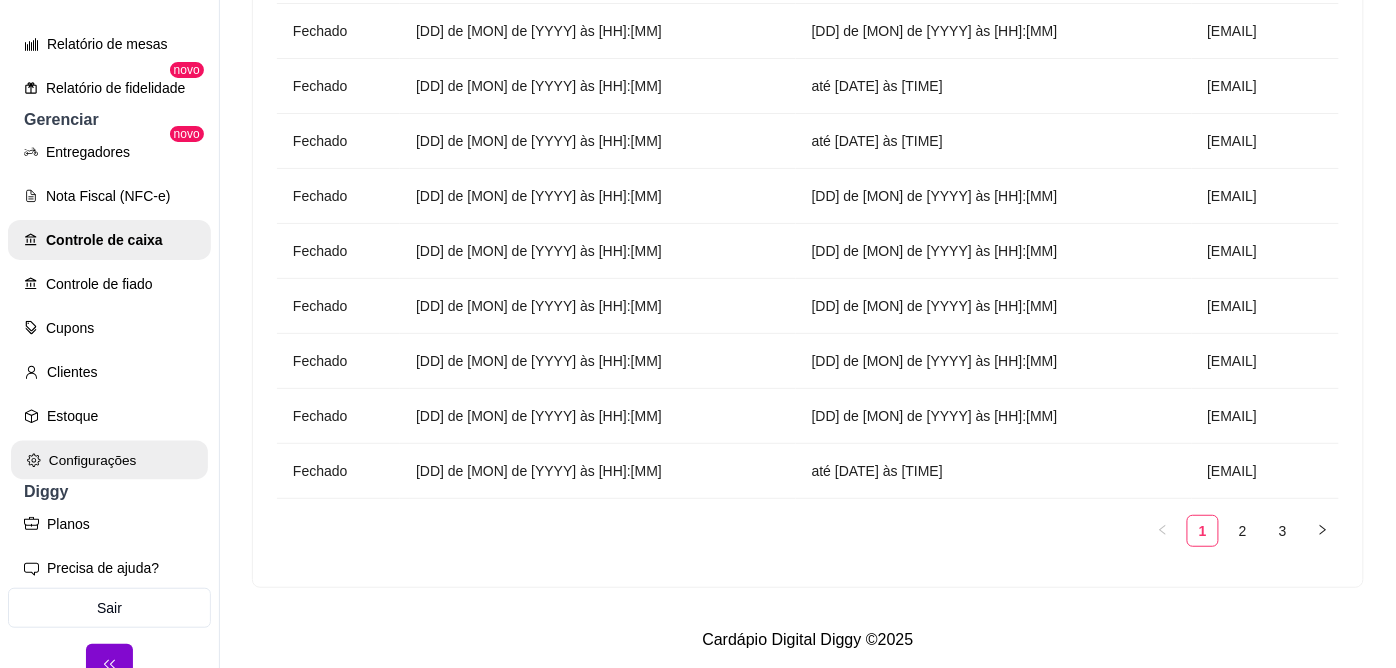 click on "Configurações" at bounding box center (109, 460) 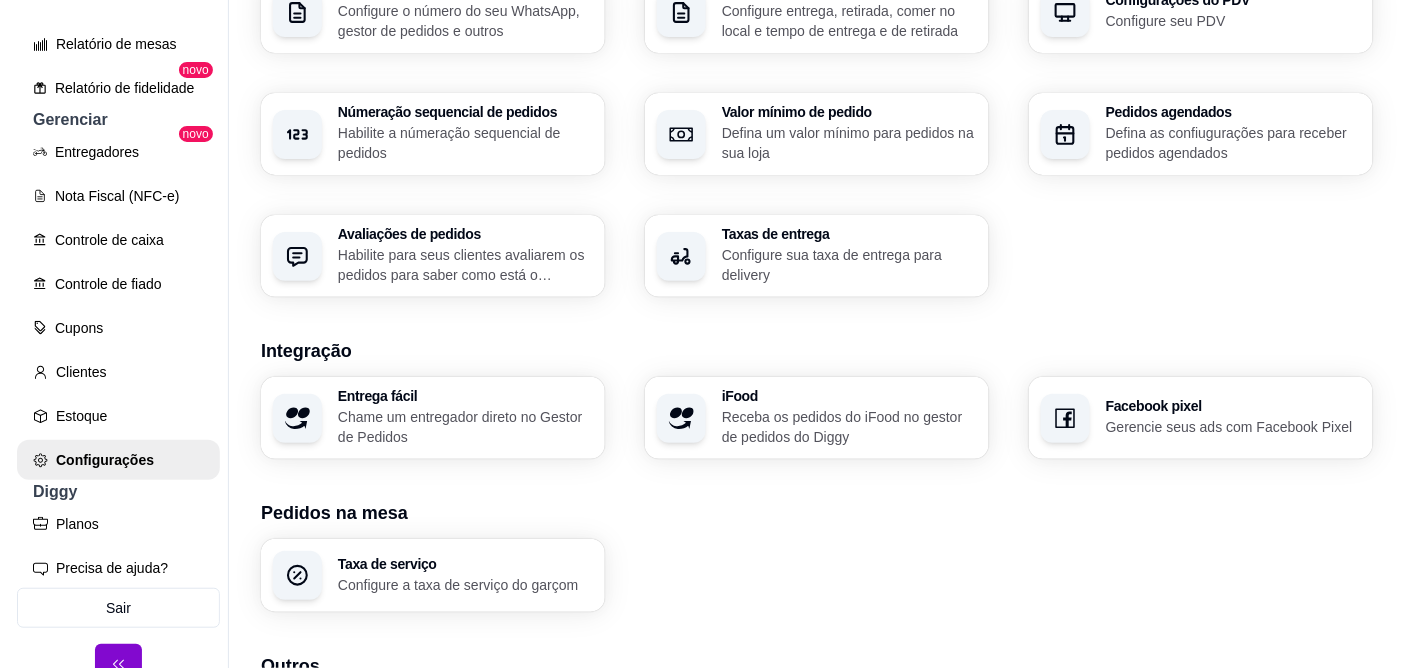 scroll, scrollTop: 444, scrollLeft: 0, axis: vertical 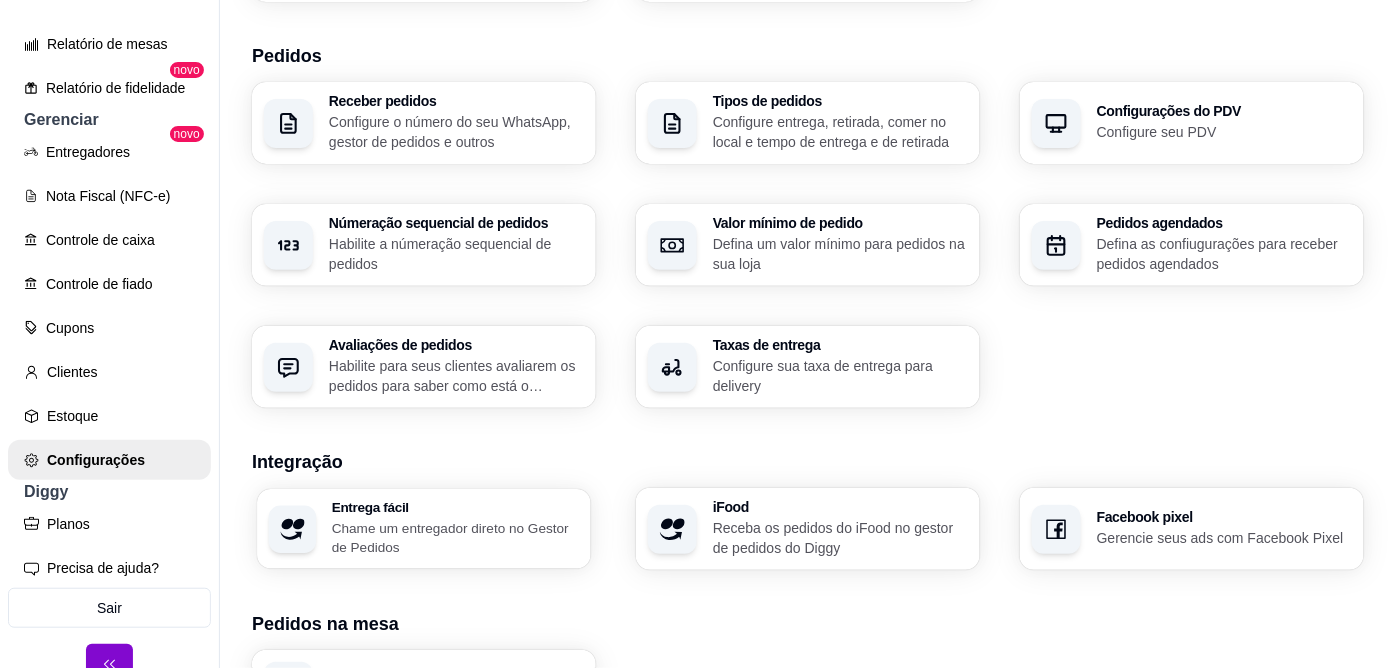 click on "Chame um entregador direto no Gestor de Pedidos" at bounding box center [455, 537] 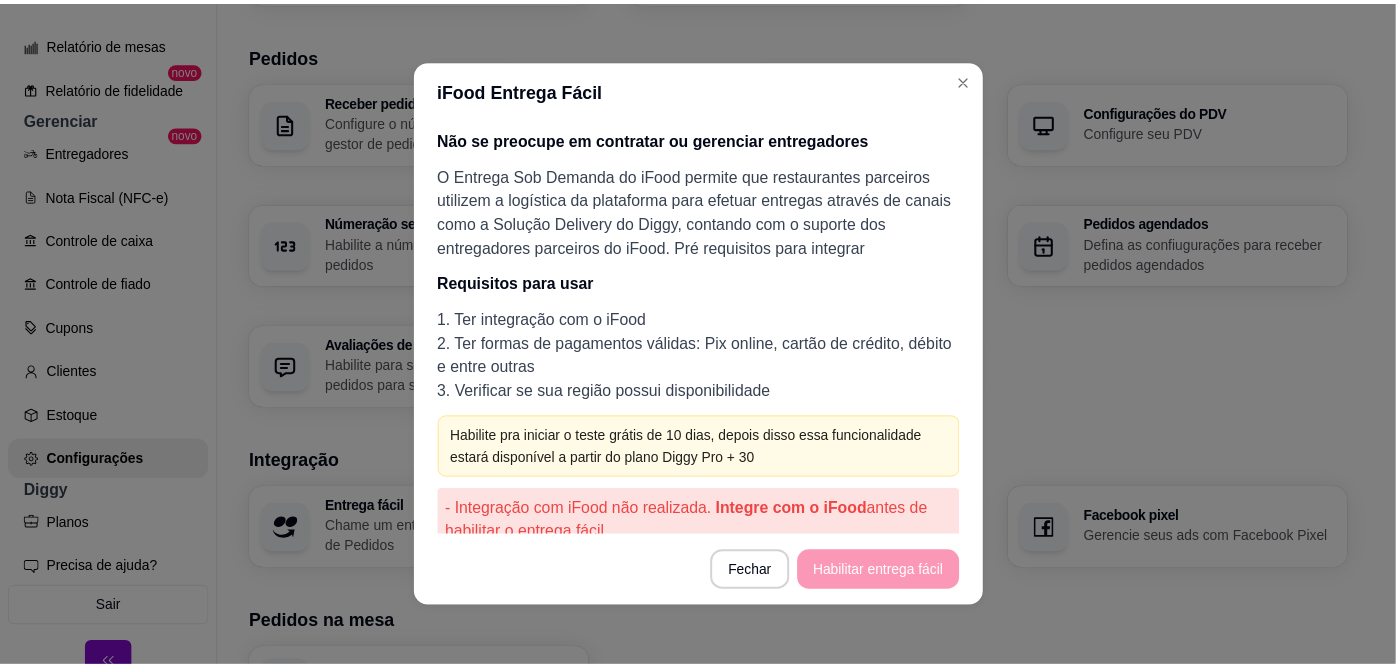 scroll, scrollTop: 25, scrollLeft: 0, axis: vertical 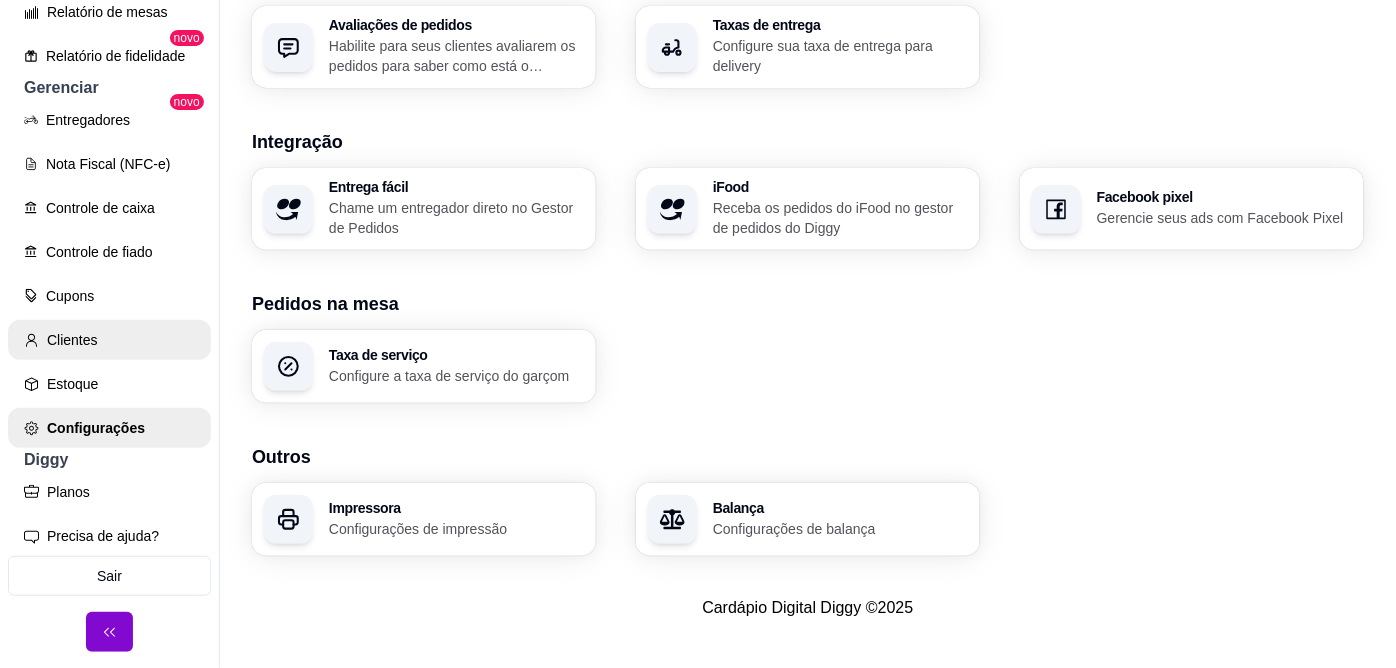 click on "Clientes" at bounding box center (109, 340) 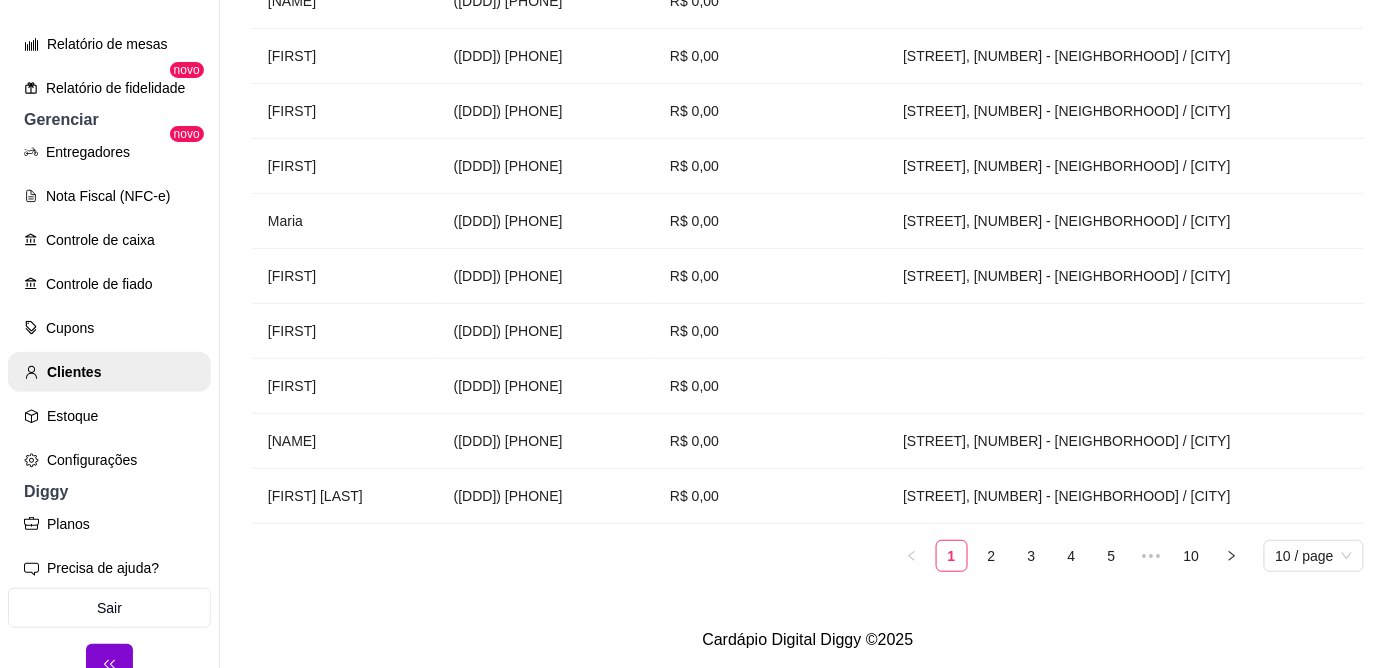 scroll, scrollTop: 111, scrollLeft: 0, axis: vertical 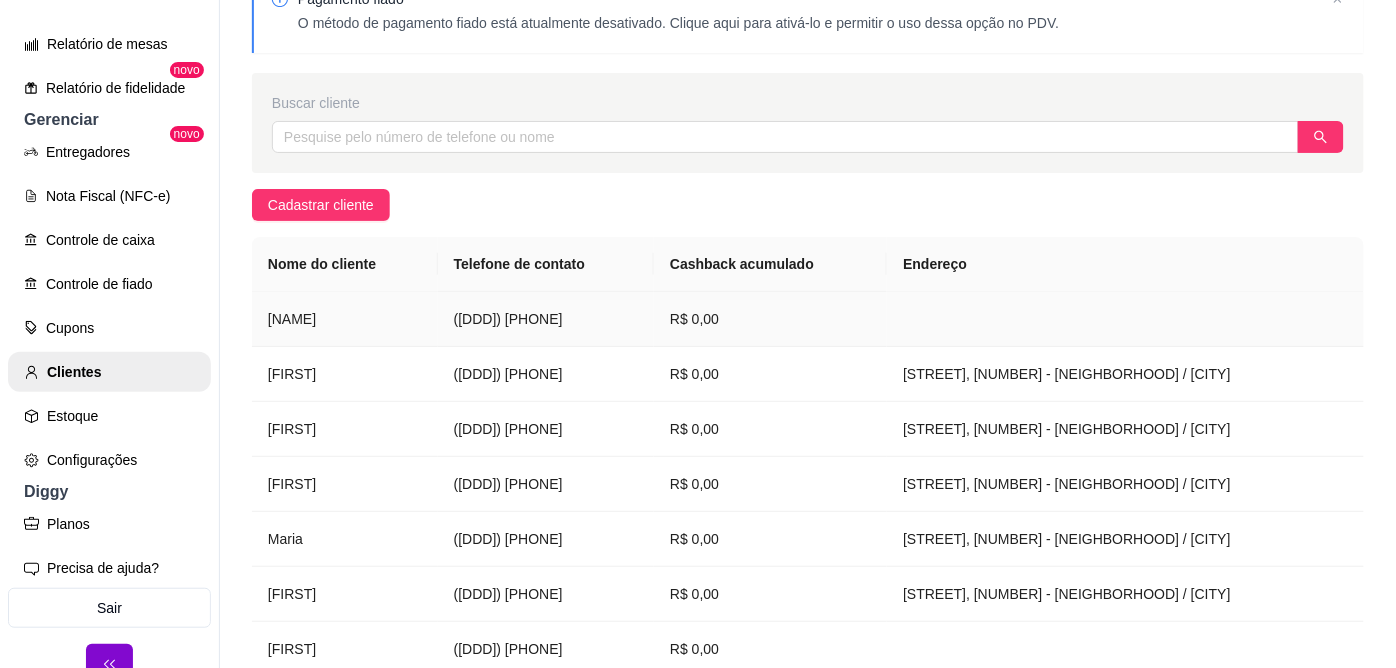 click on "Cashback acumulado" at bounding box center [770, 264] 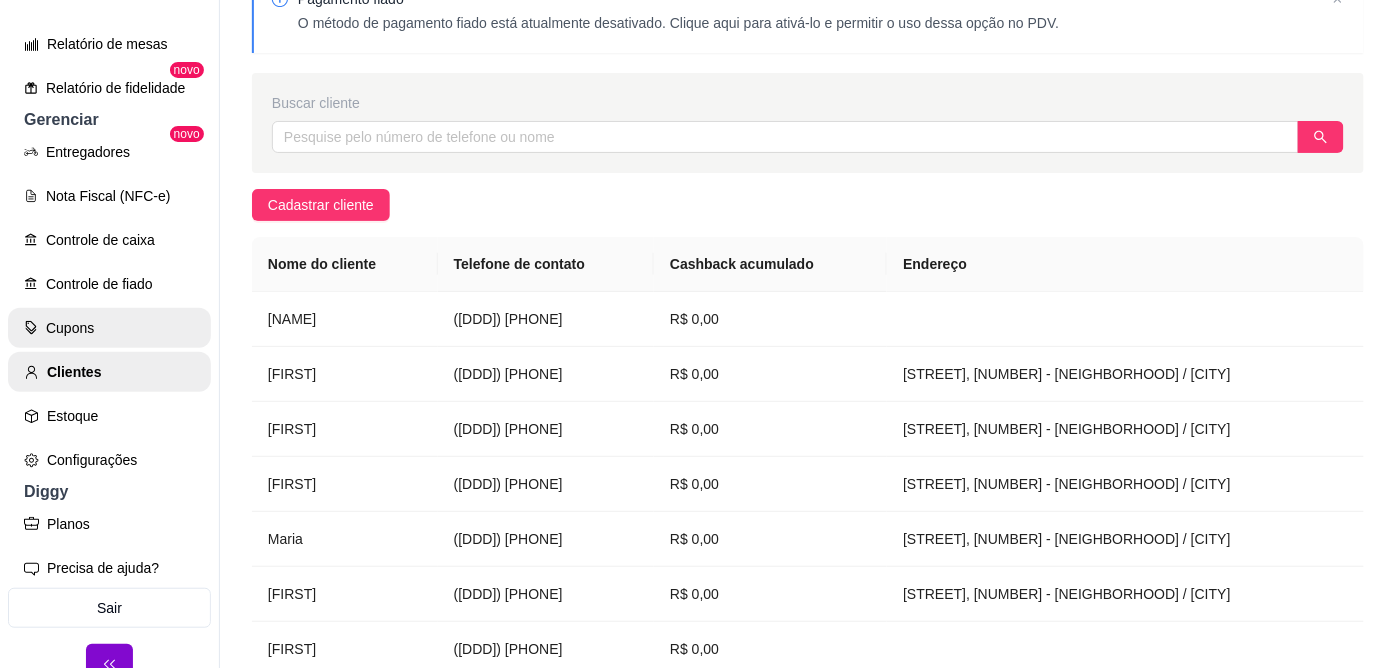click on "Cupons" at bounding box center (109, 328) 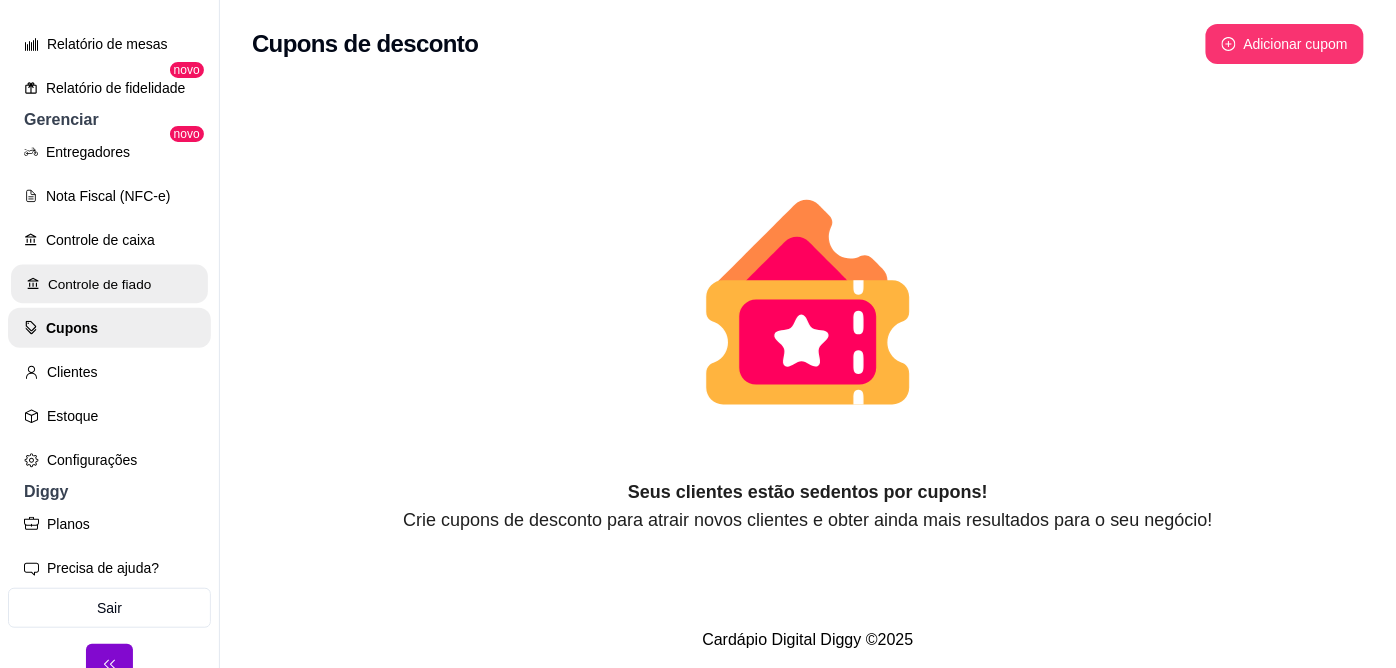 click on "Controle de fiado" at bounding box center [109, 284] 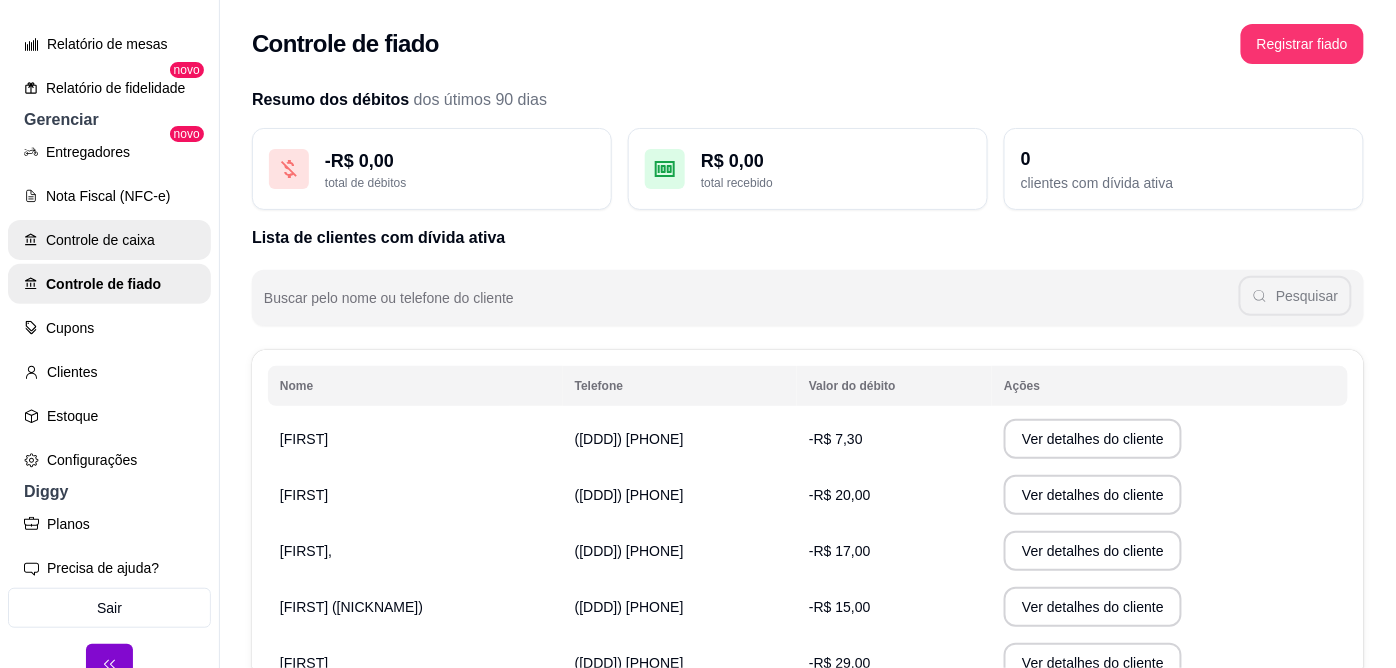 click on "Nota Fiscal (NFC-e)" at bounding box center [109, 196] 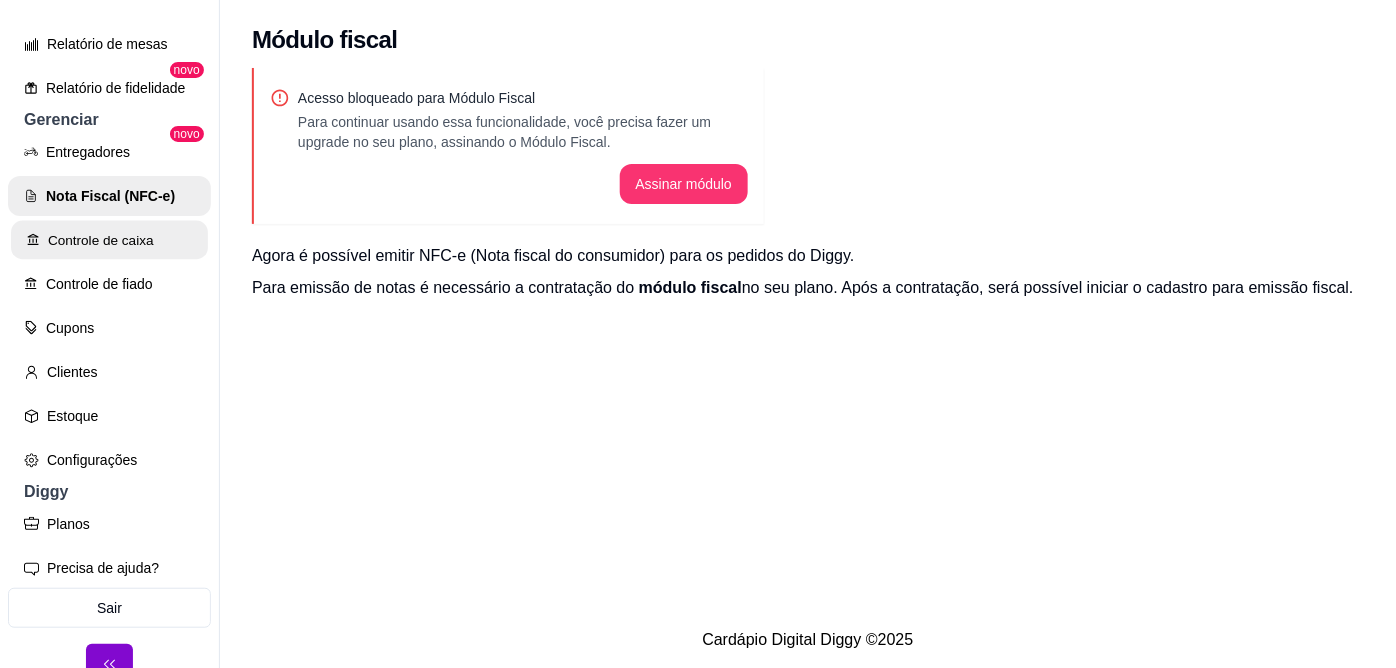 click on "Controle de caixa" at bounding box center [109, 240] 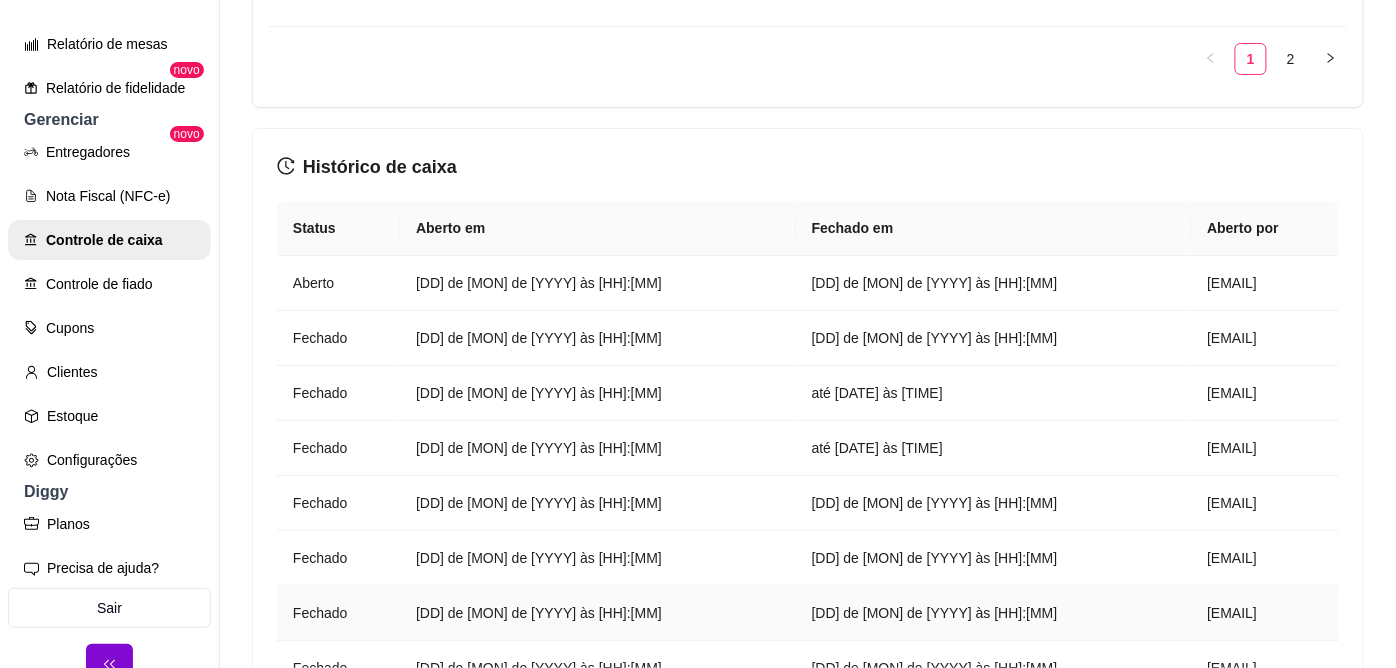scroll, scrollTop: 2545, scrollLeft: 0, axis: vertical 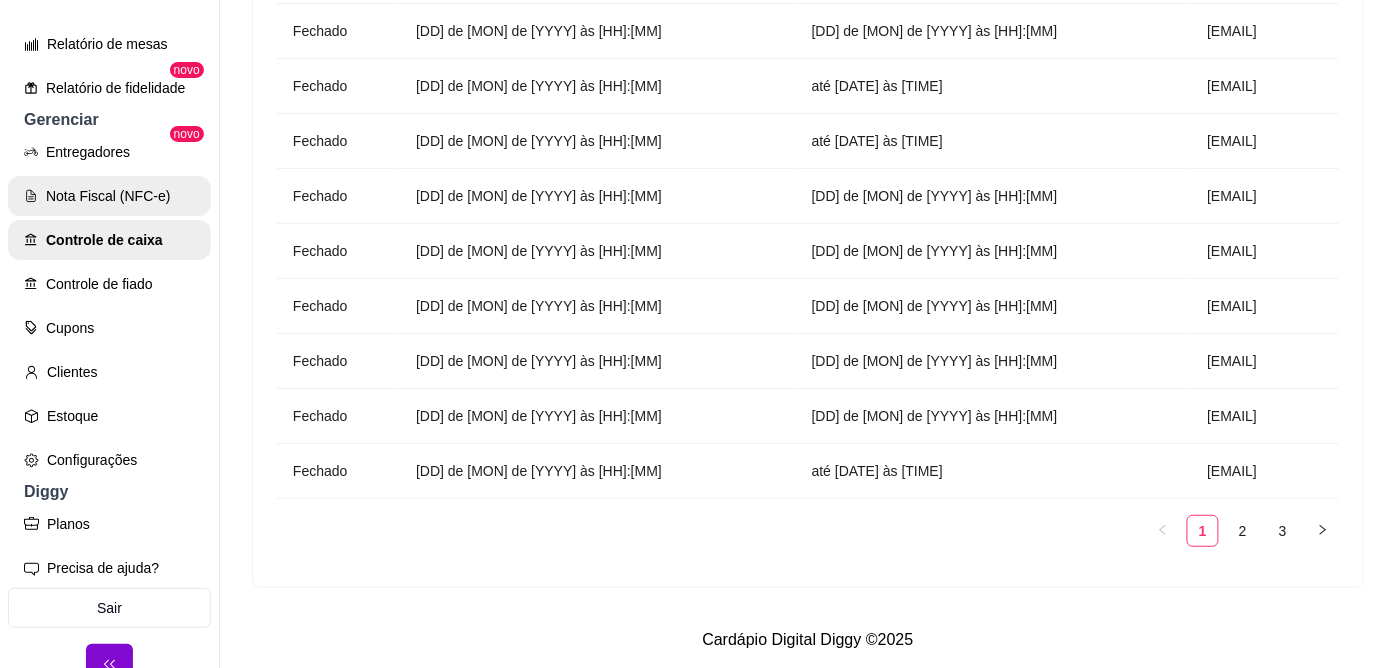 click on "Nota Fiscal (NFC-e)" at bounding box center [109, 196] 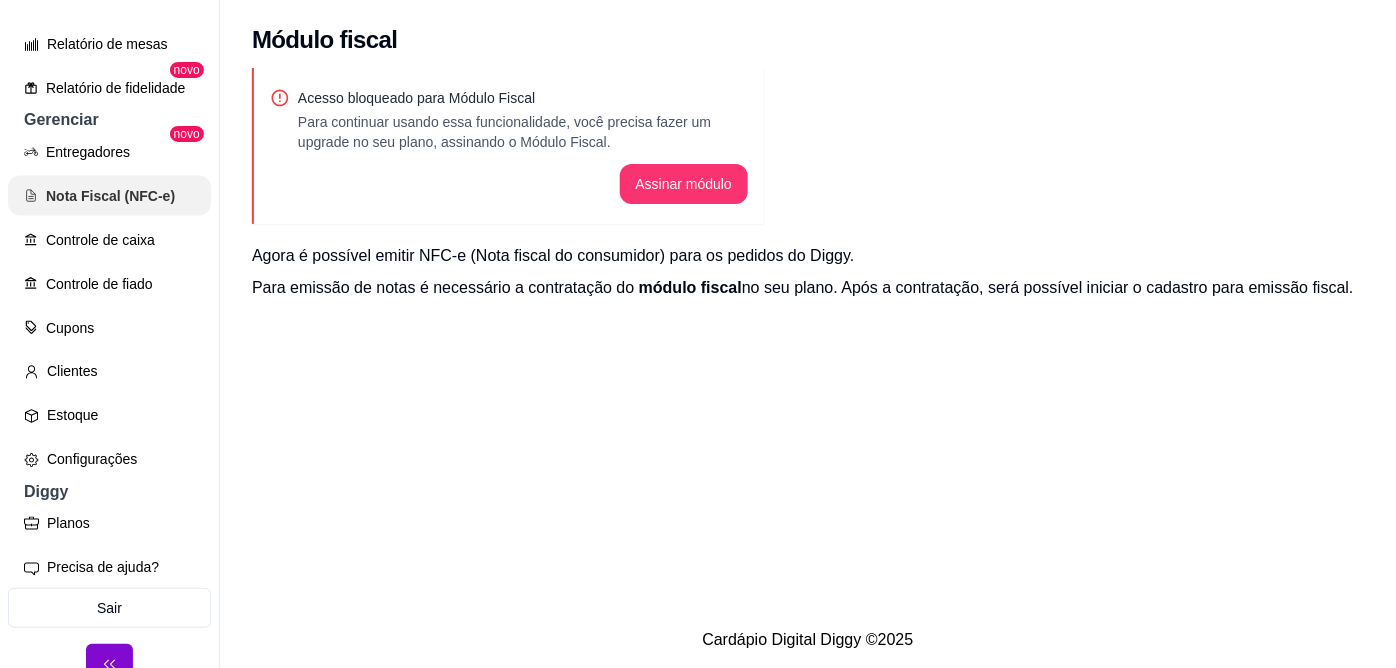 scroll, scrollTop: 0, scrollLeft: 0, axis: both 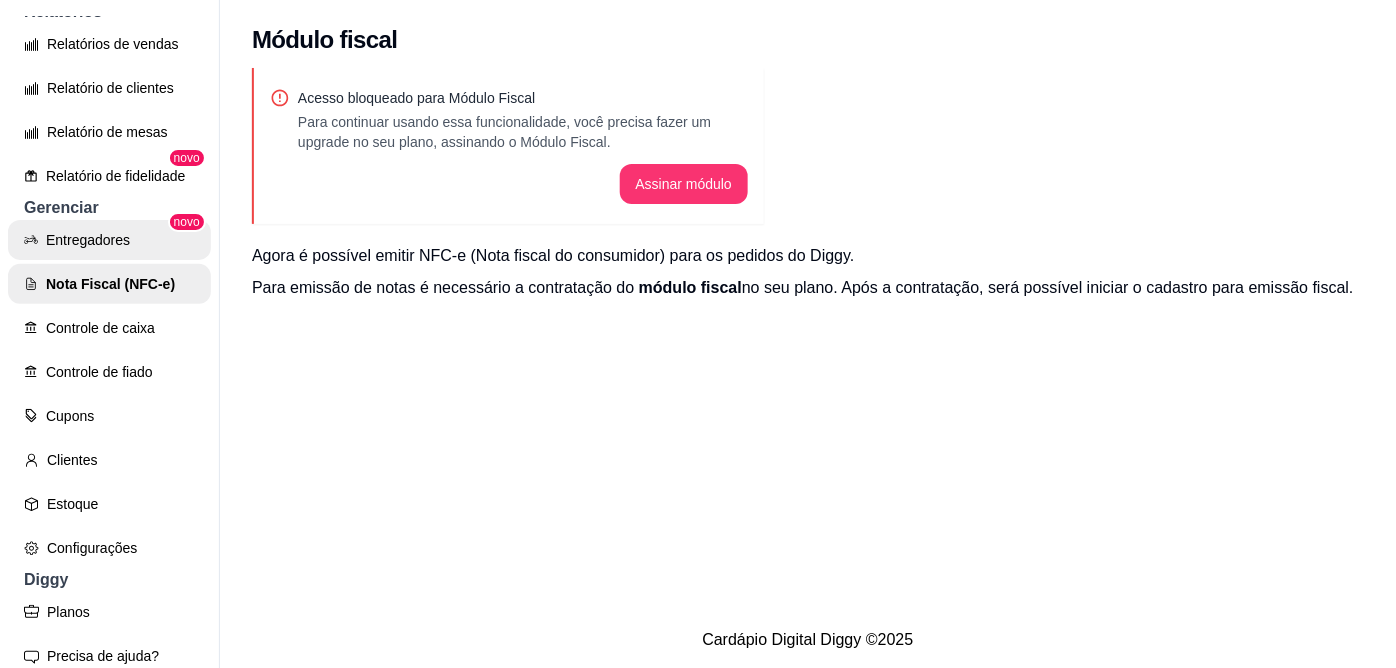 click on "Entregadores" at bounding box center (109, 240) 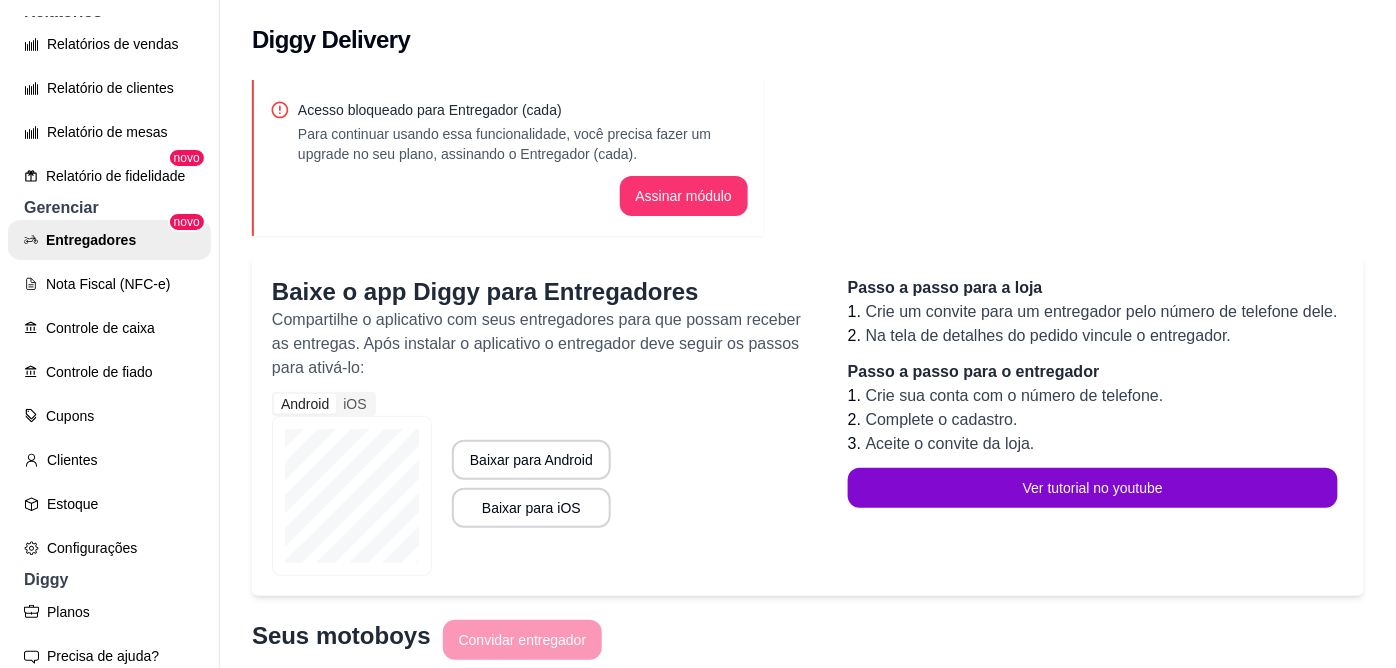 scroll, scrollTop: 222, scrollLeft: 0, axis: vertical 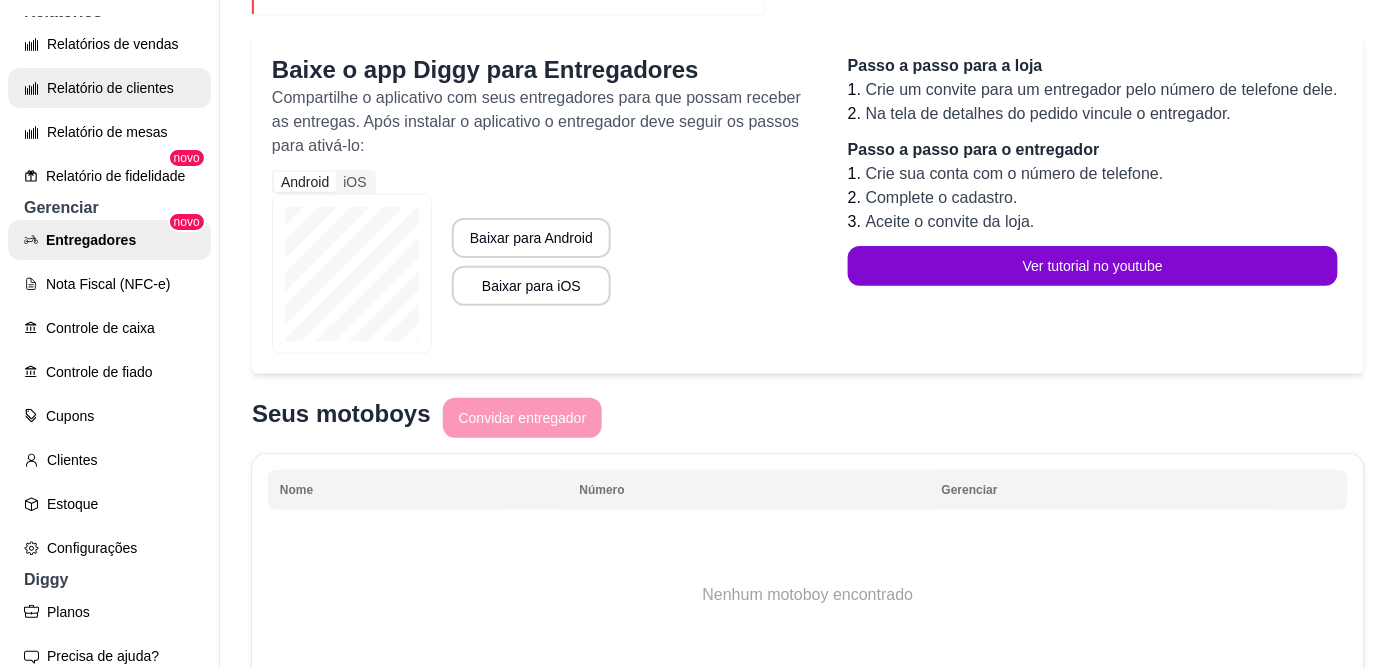 click on "Relatórios de vendas" at bounding box center [109, 44] 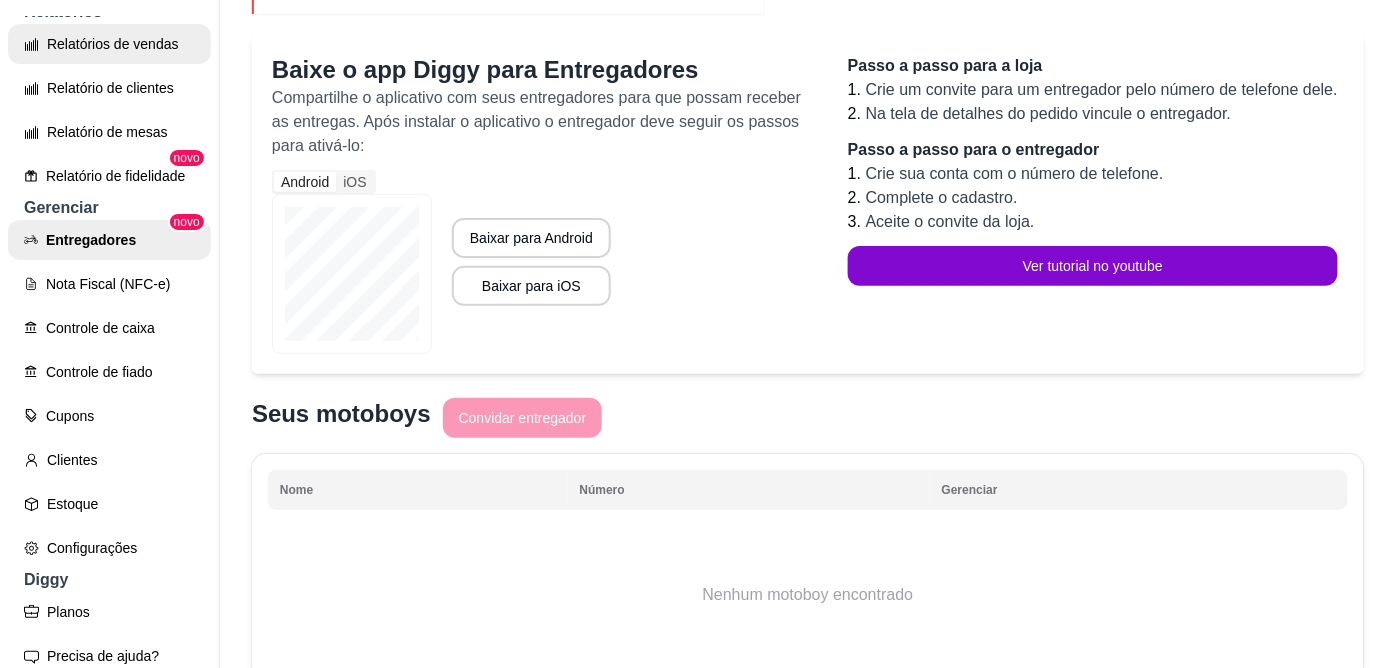 select on "ALL" 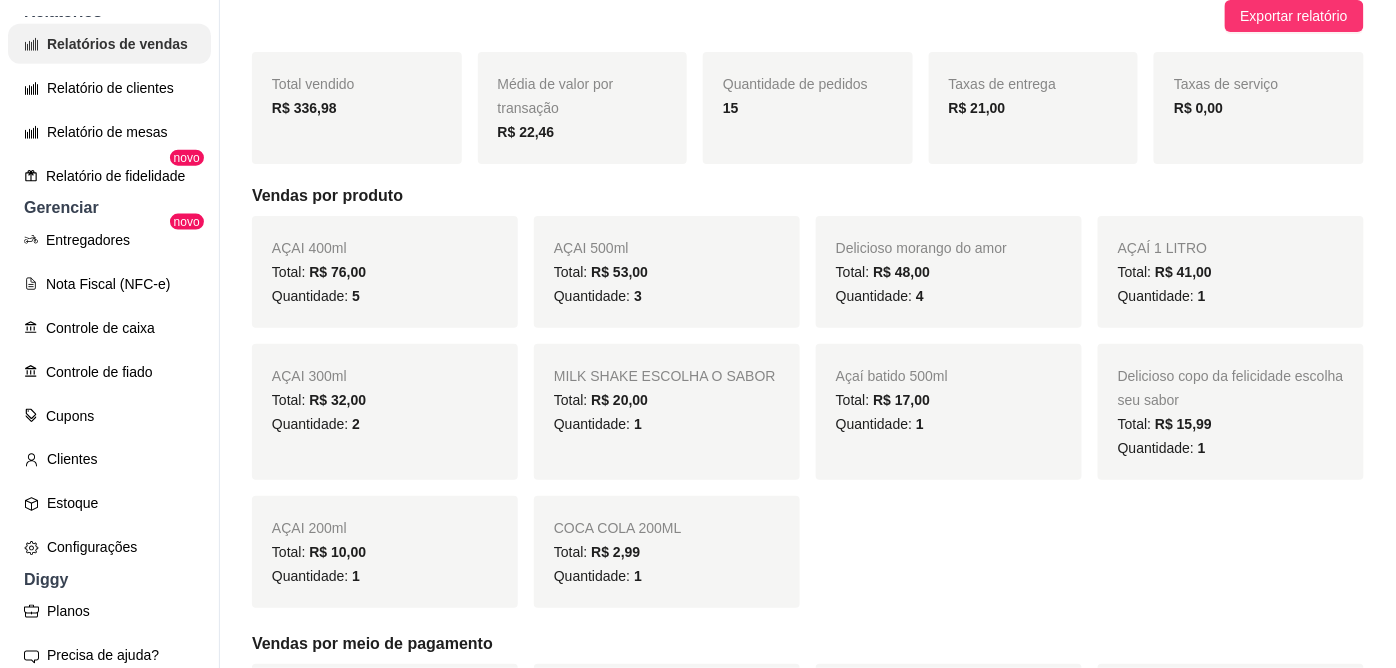 scroll, scrollTop: 0, scrollLeft: 0, axis: both 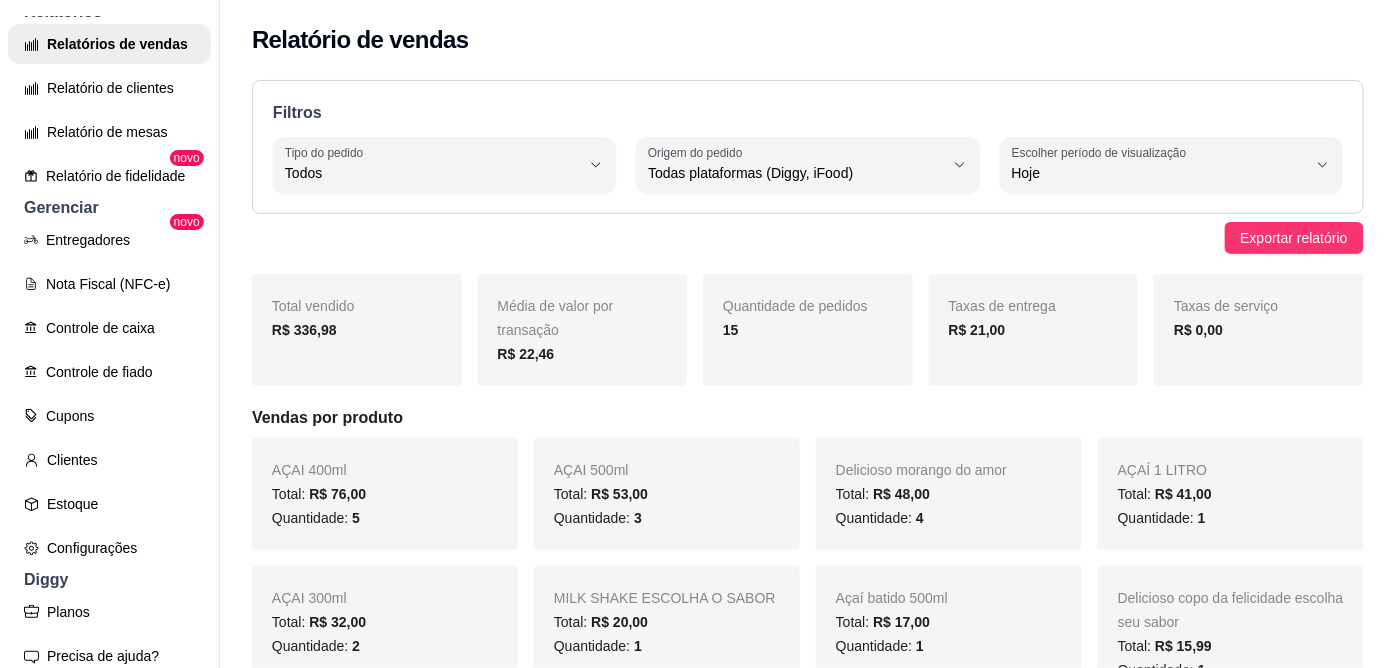 click on "R$ 21,00" at bounding box center [977, 330] 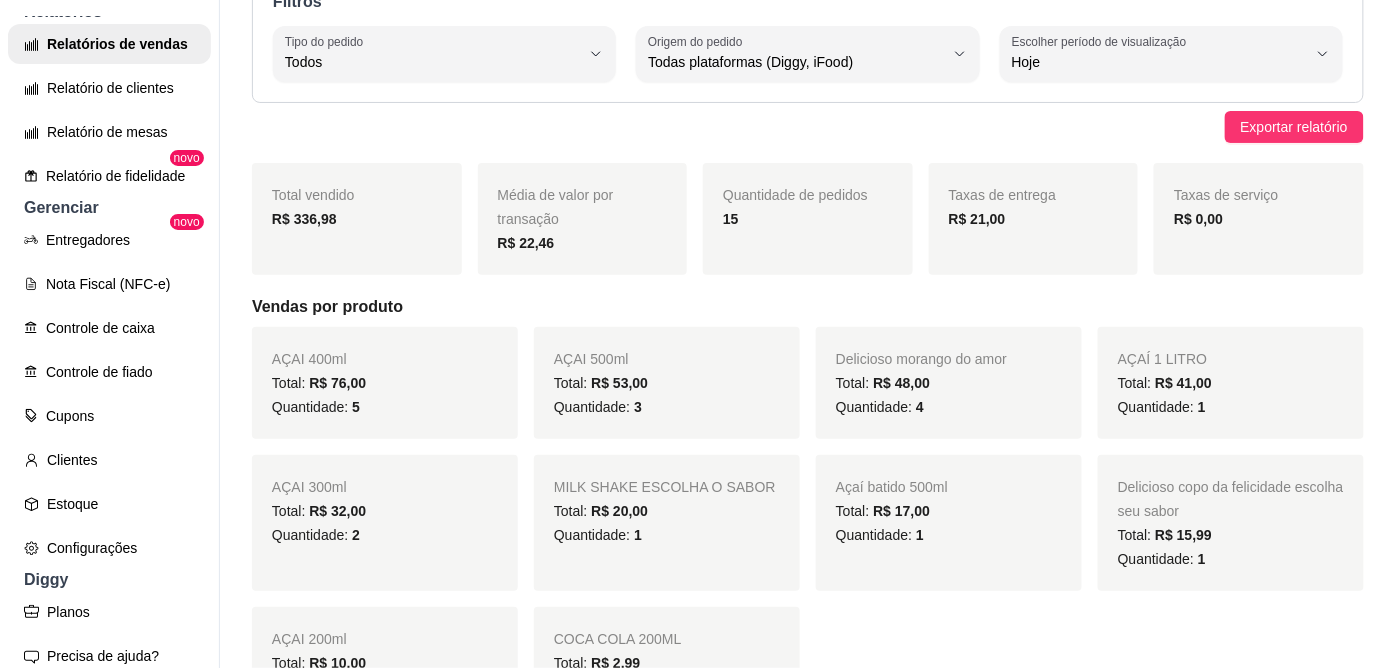 scroll, scrollTop: 0, scrollLeft: 0, axis: both 